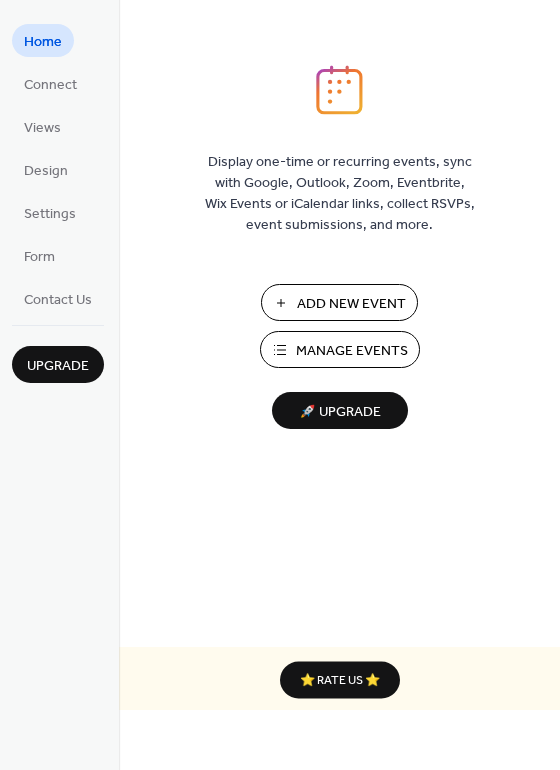 scroll, scrollTop: 0, scrollLeft: 0, axis: both 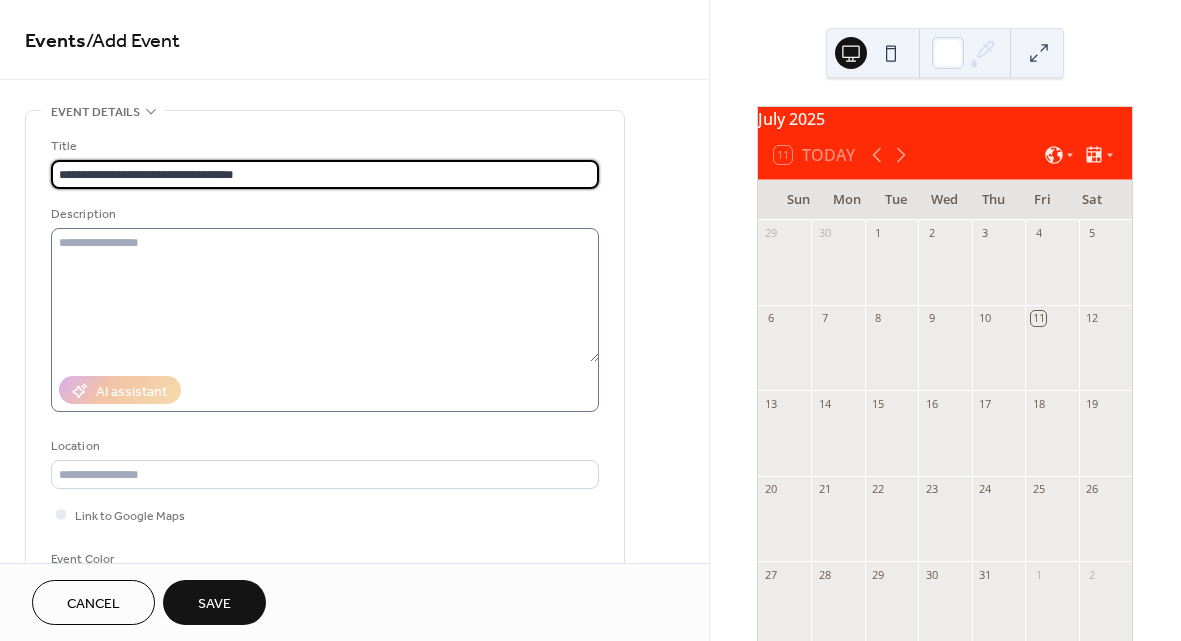 type on "**********" 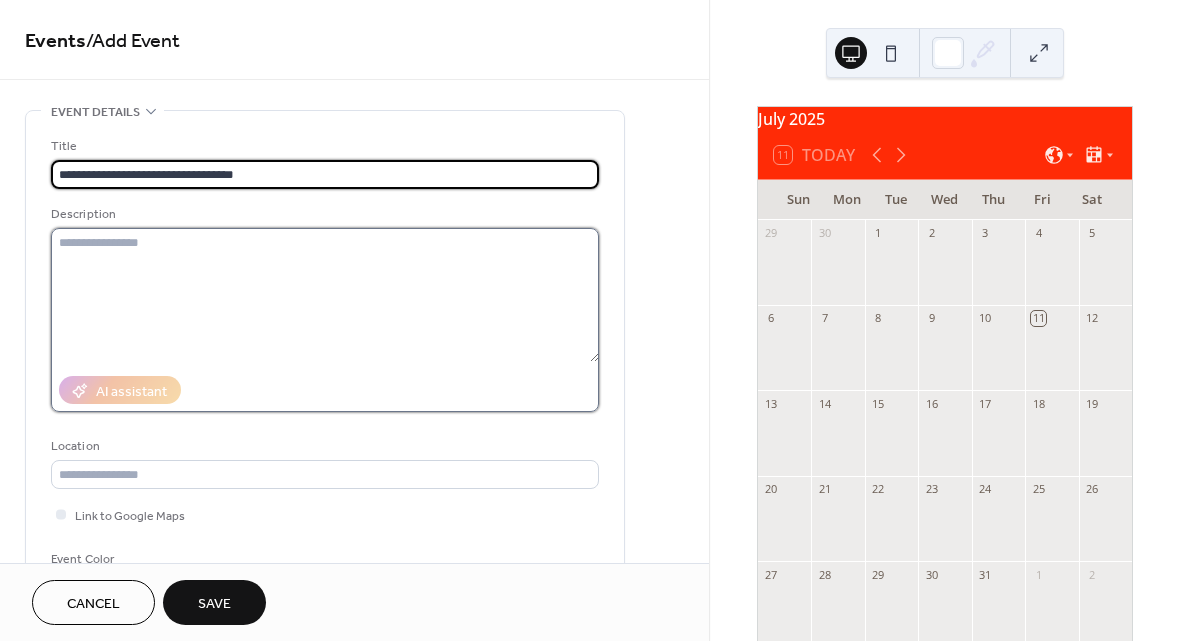 click at bounding box center [325, 295] 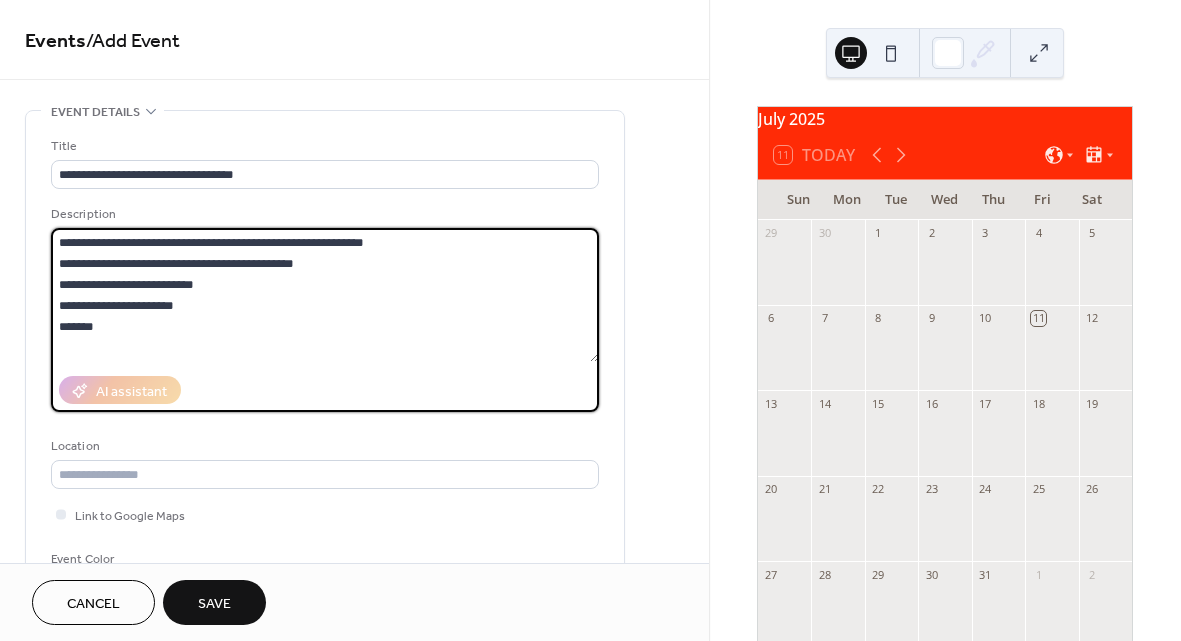 click on "**********" at bounding box center [325, 295] 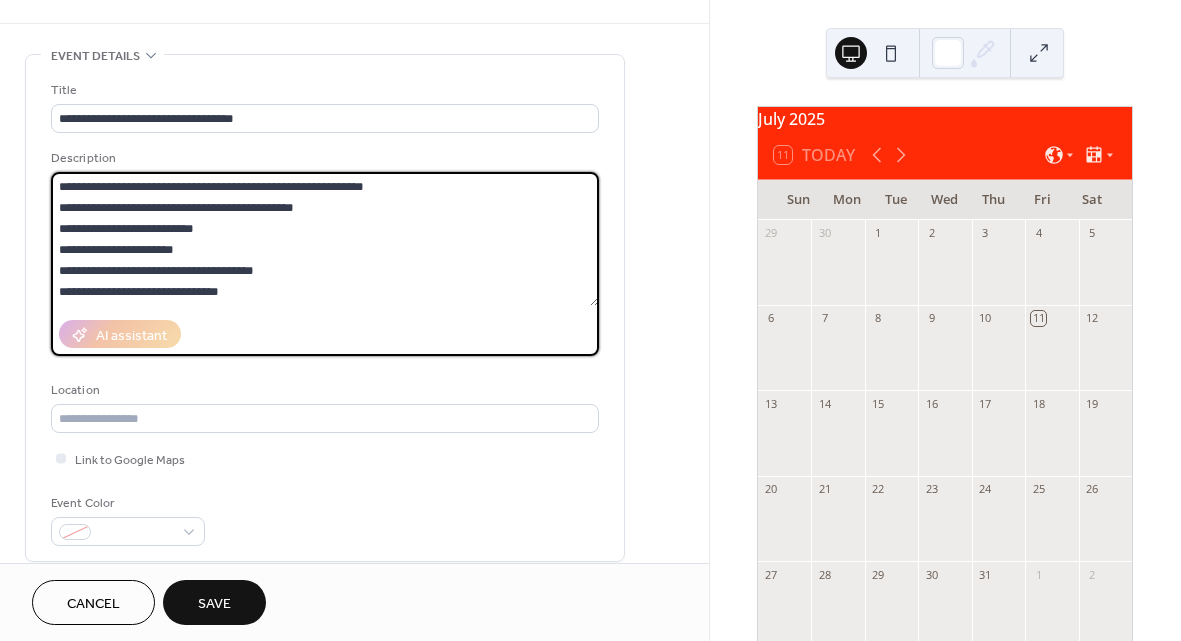 scroll, scrollTop: 53, scrollLeft: 0, axis: vertical 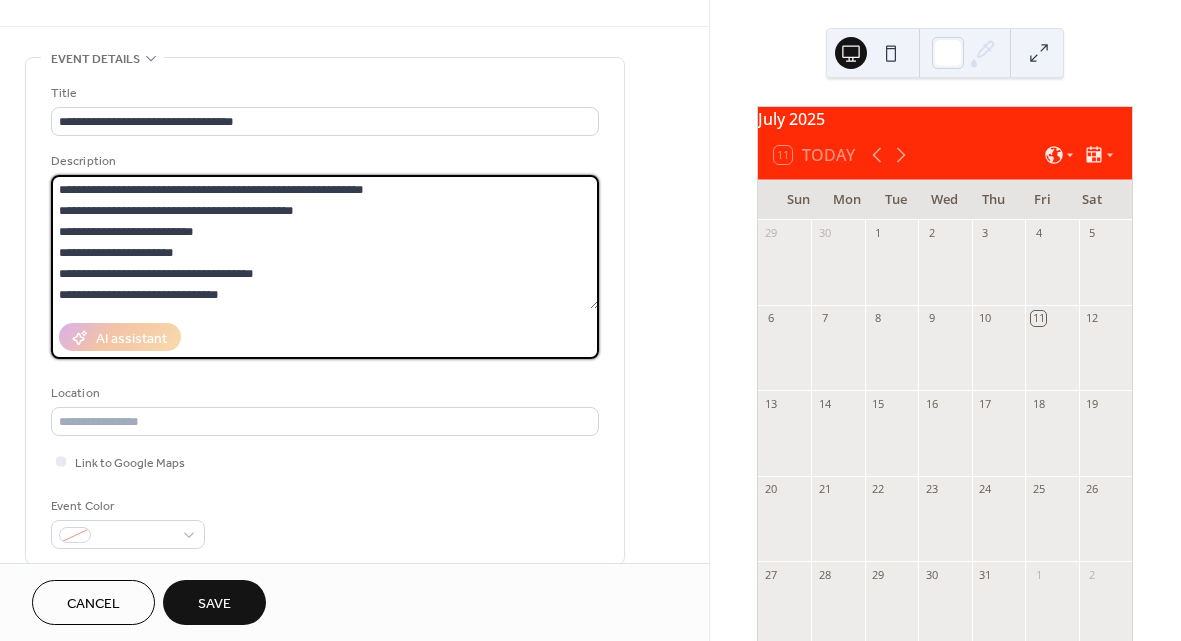 drag, startPoint x: 335, startPoint y: 208, endPoint x: 27, endPoint y: 202, distance: 308.05844 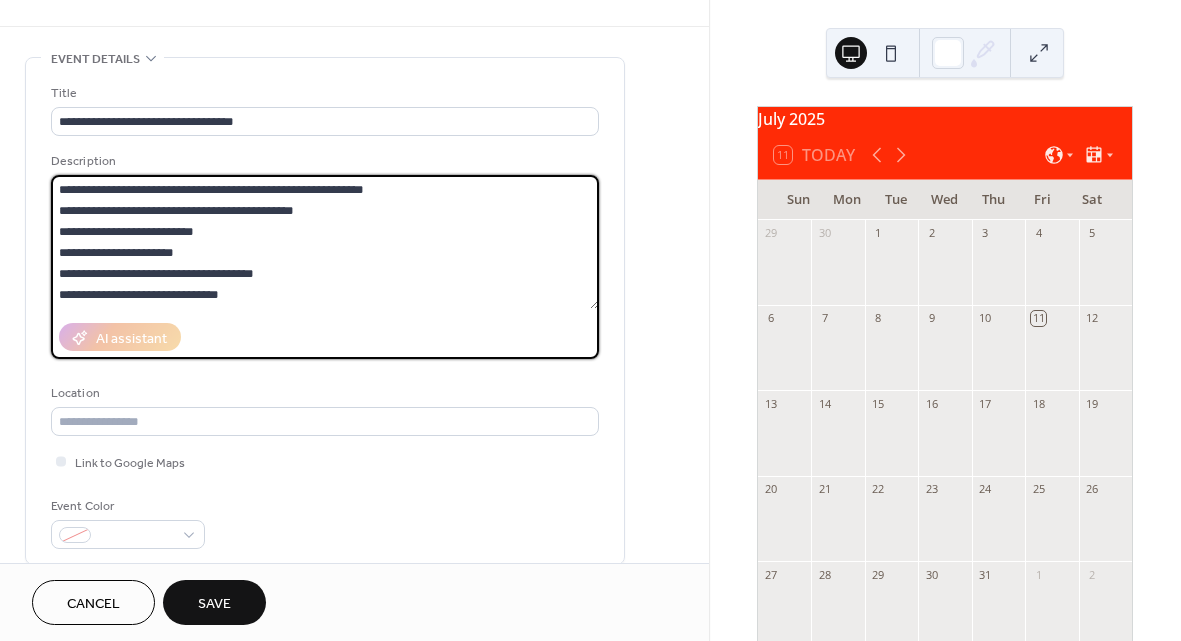 click on "**********" at bounding box center [325, 311] 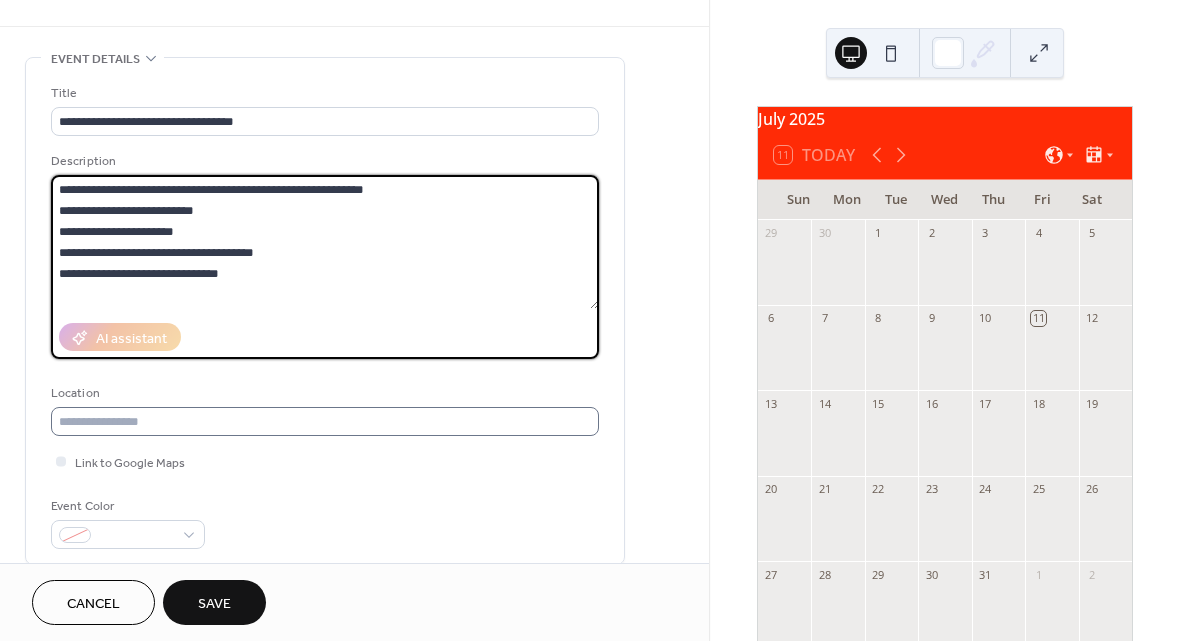 type on "**********" 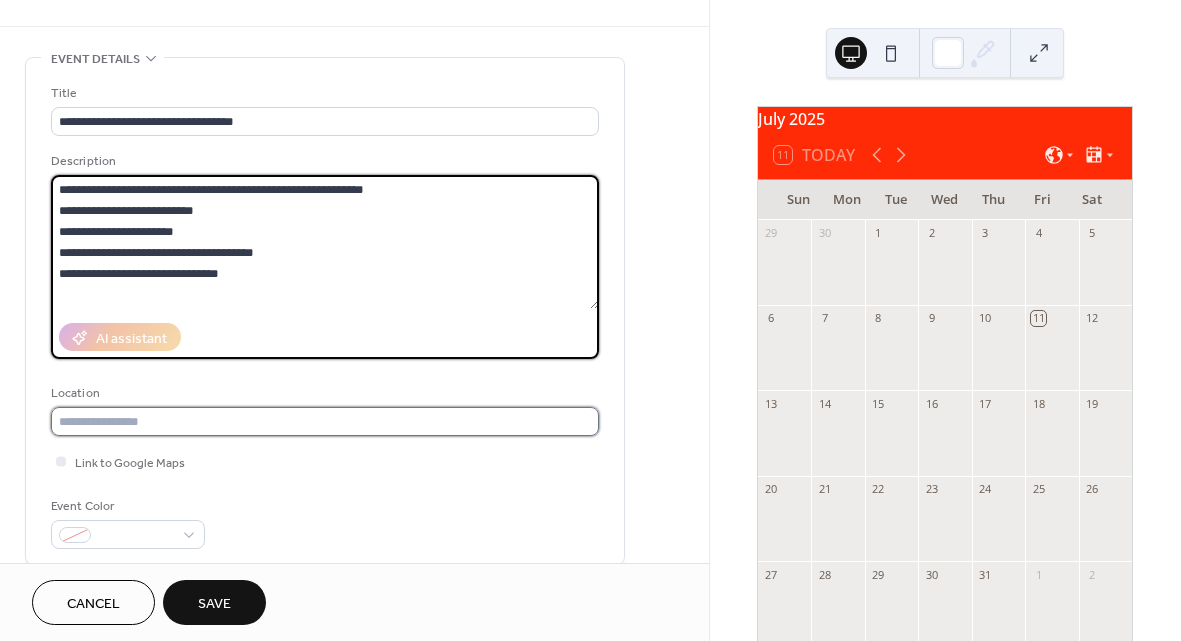 click at bounding box center [325, 421] 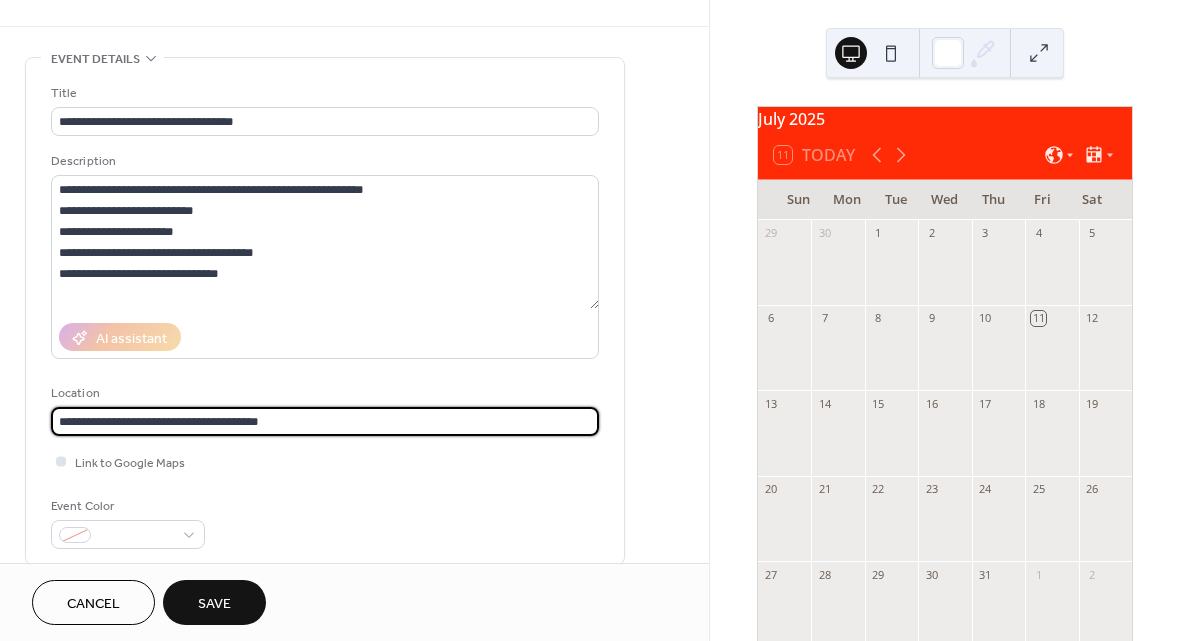 type on "**********" 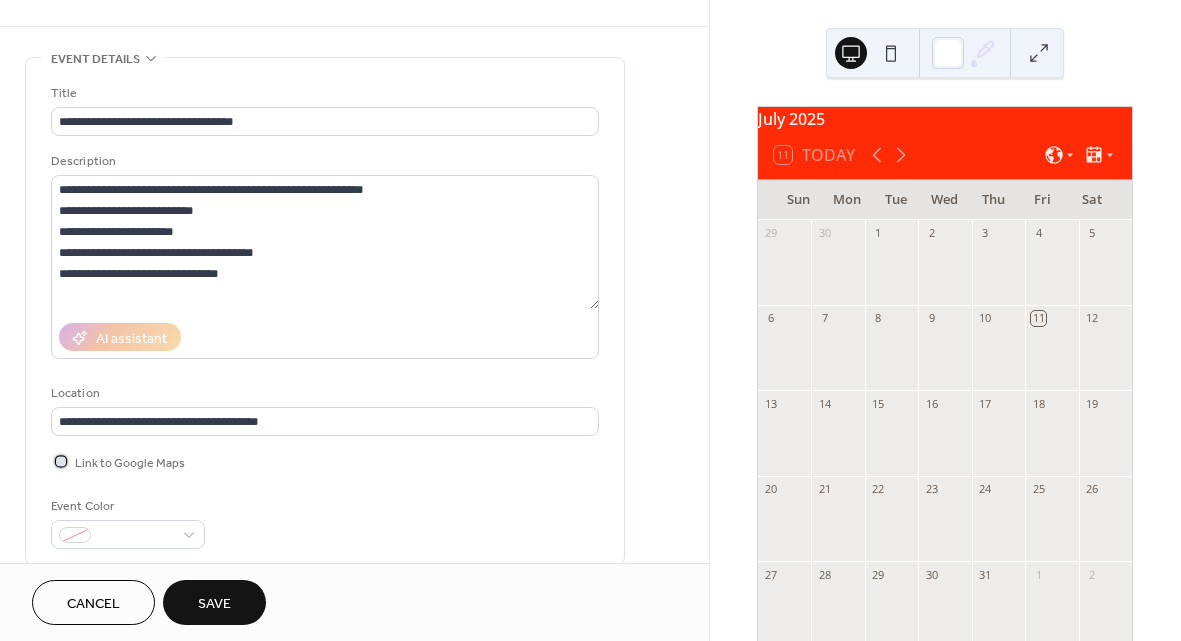 click at bounding box center [61, 461] 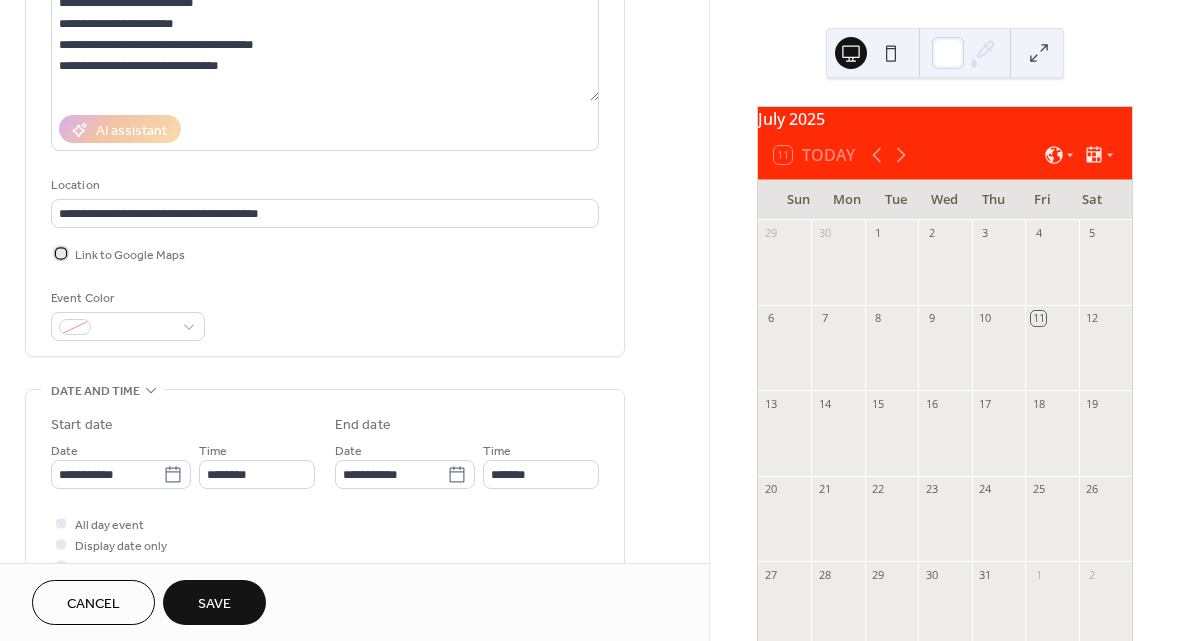 scroll, scrollTop: 264, scrollLeft: 0, axis: vertical 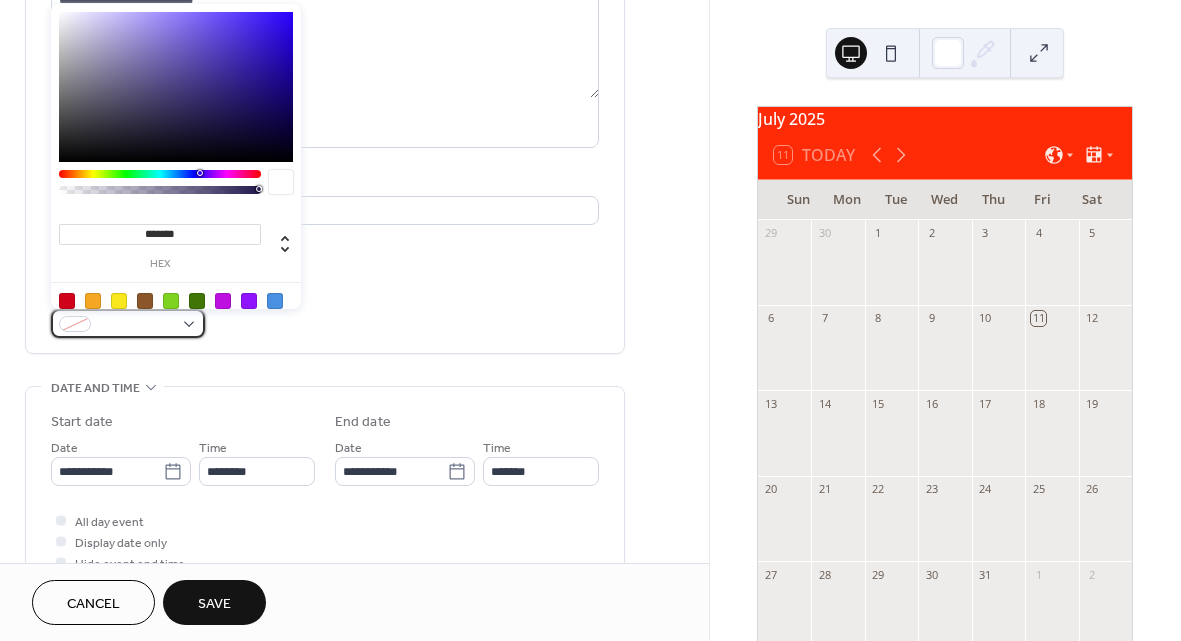click at bounding box center [128, 323] 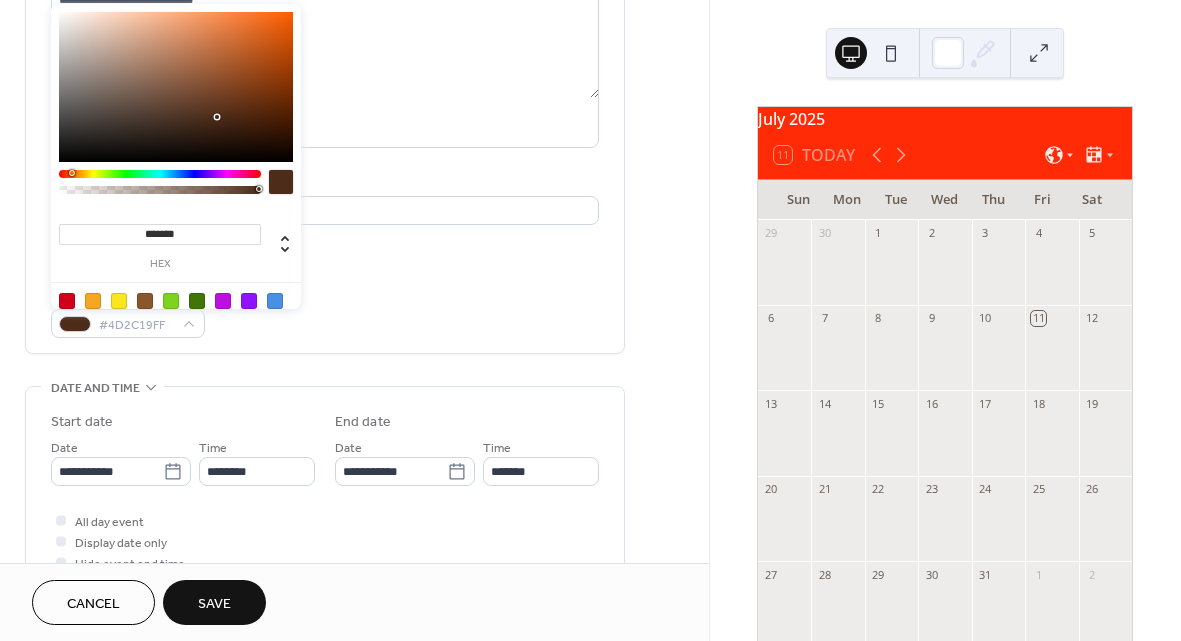 click at bounding box center (160, 174) 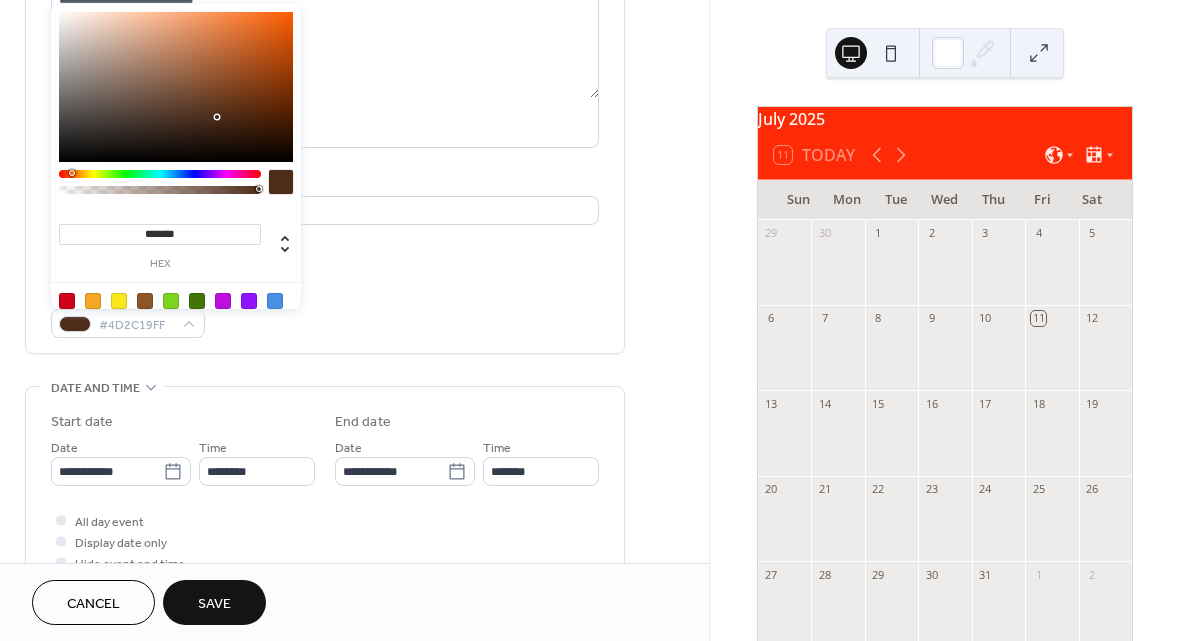 click at bounding box center [160, 187] 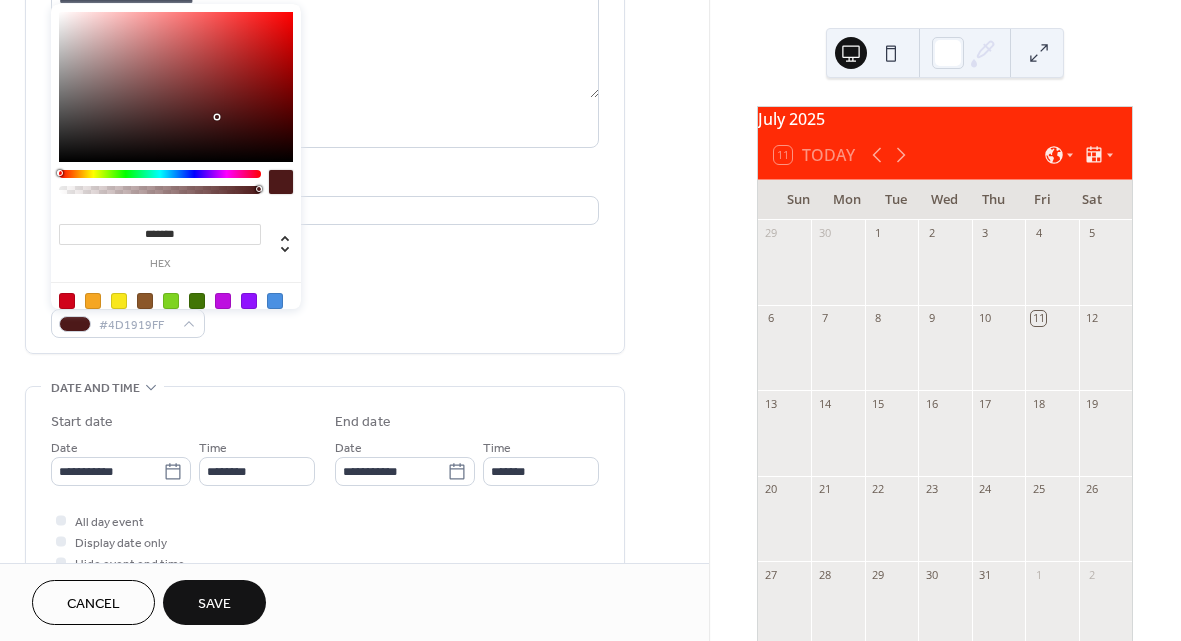 drag, startPoint x: 71, startPoint y: 176, endPoint x: 54, endPoint y: 176, distance: 17 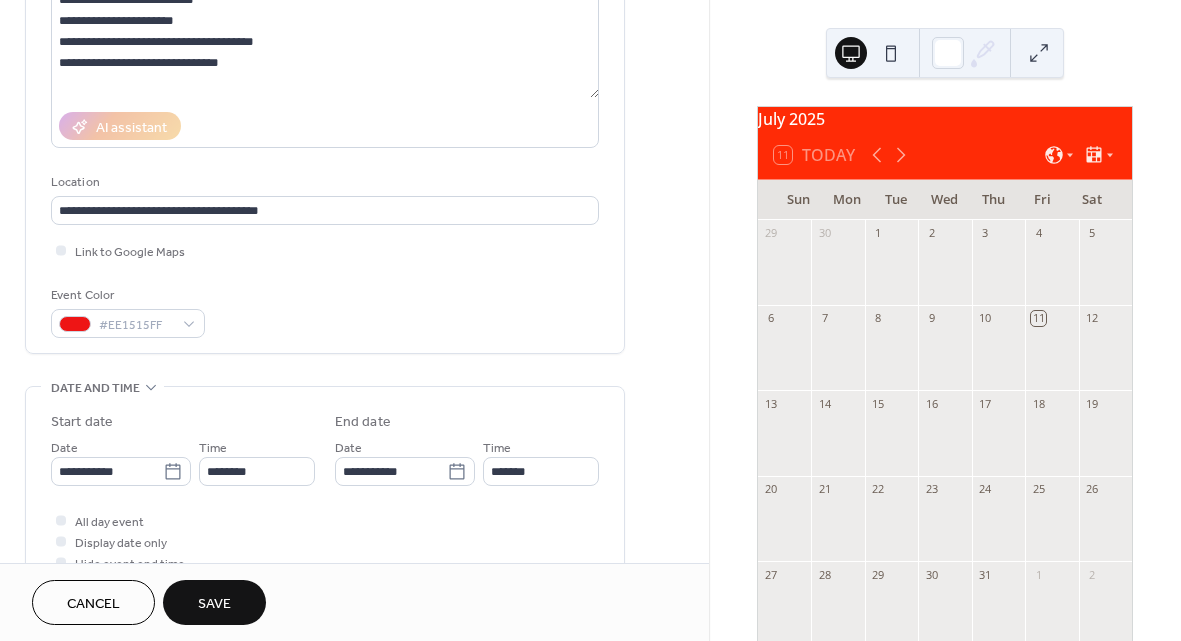 click on "Event Color #EE1515FF" at bounding box center (325, 311) 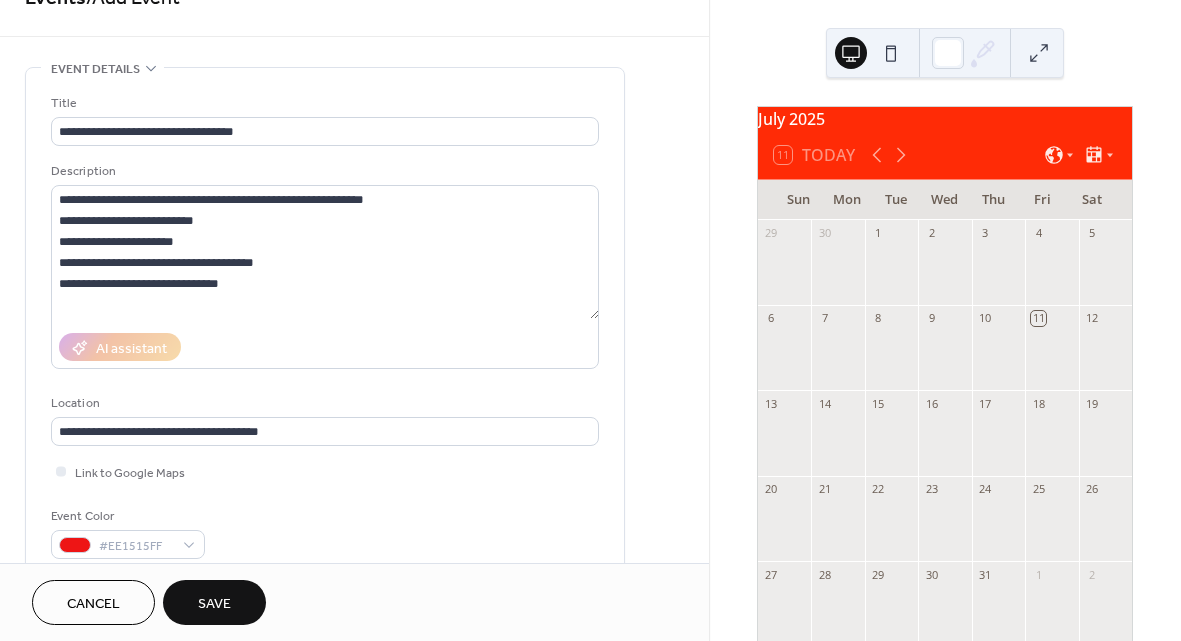 scroll, scrollTop: 15, scrollLeft: 0, axis: vertical 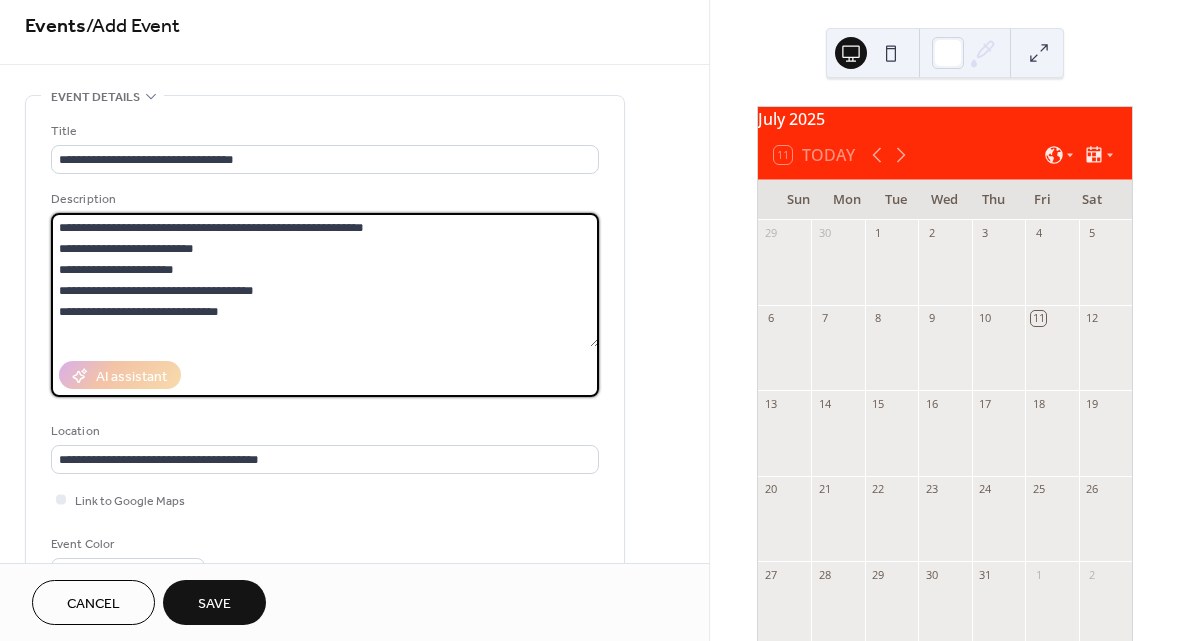drag, startPoint x: 222, startPoint y: 264, endPoint x: 44, endPoint y: 247, distance: 178.80995 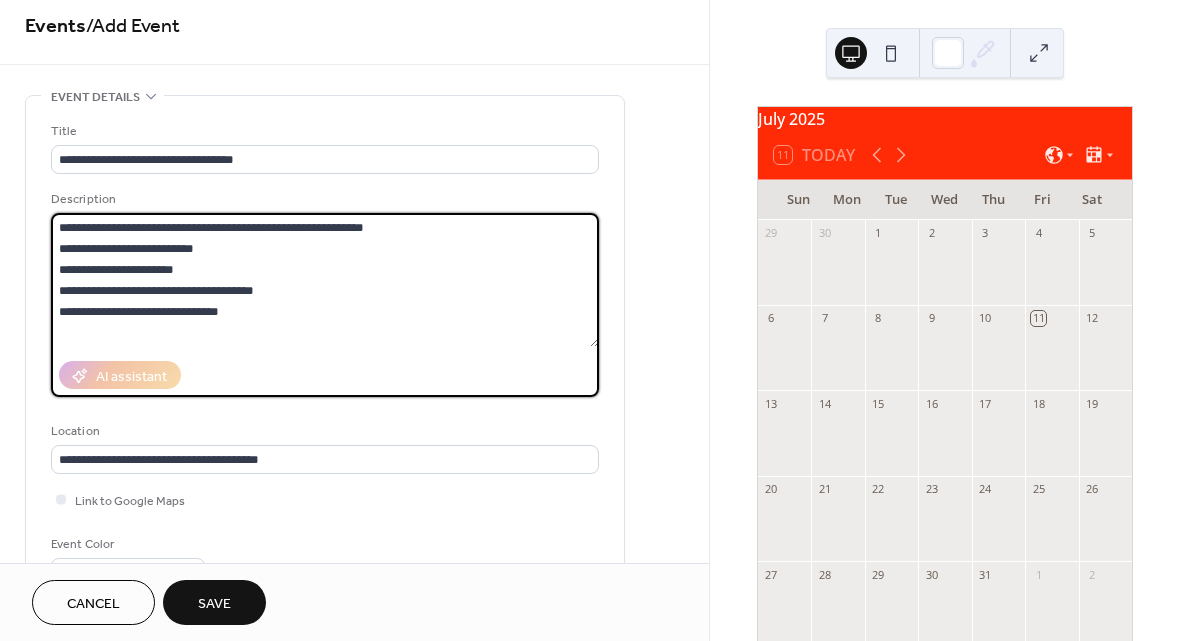 click on "**********" at bounding box center (325, 349) 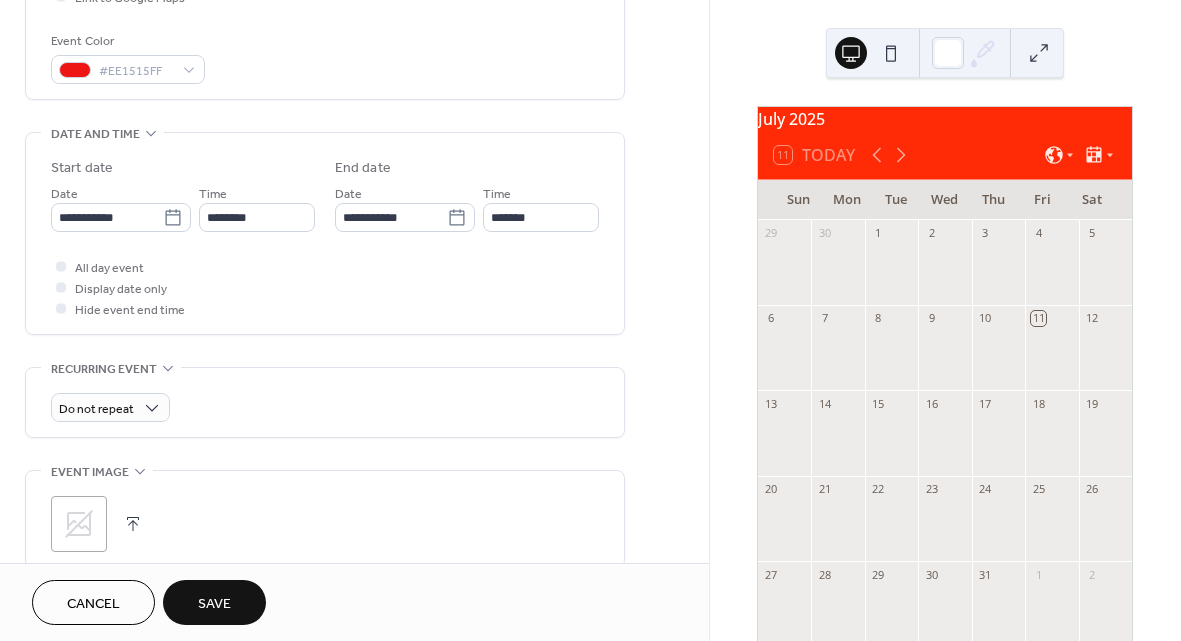 scroll, scrollTop: 525, scrollLeft: 0, axis: vertical 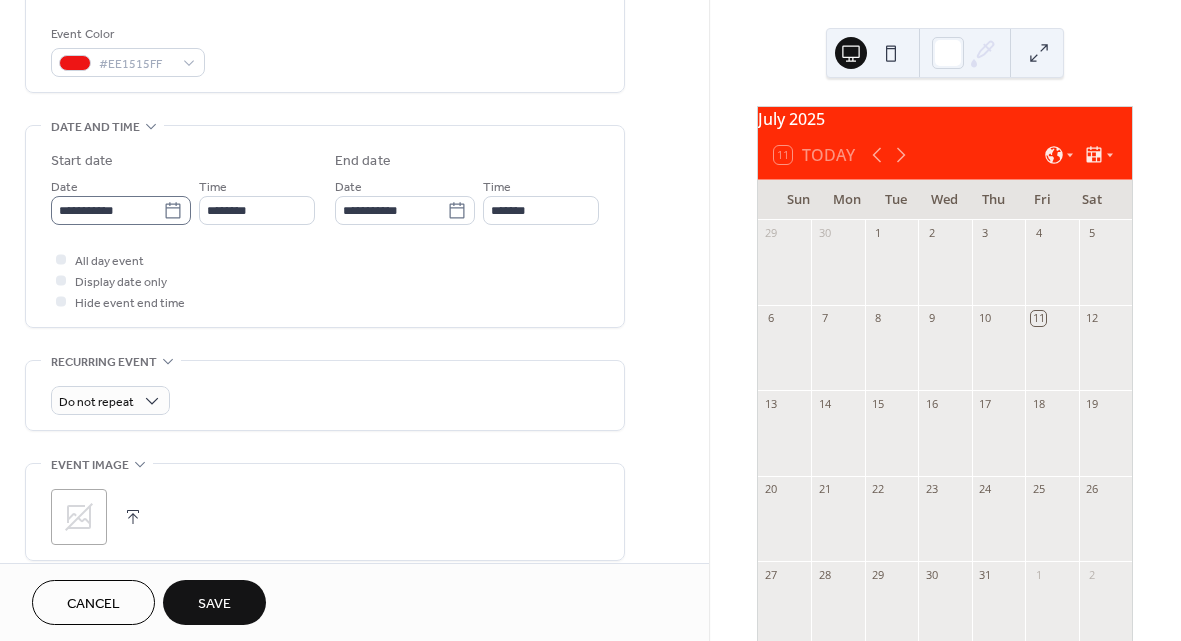 type on "**********" 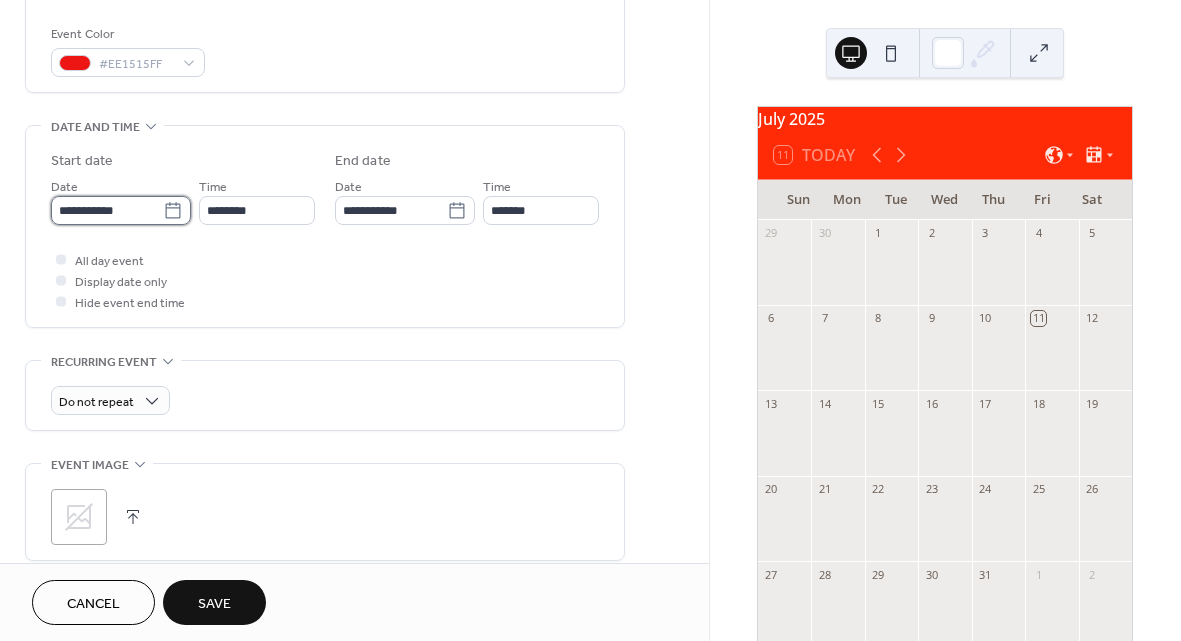 click on "**********" at bounding box center [107, 210] 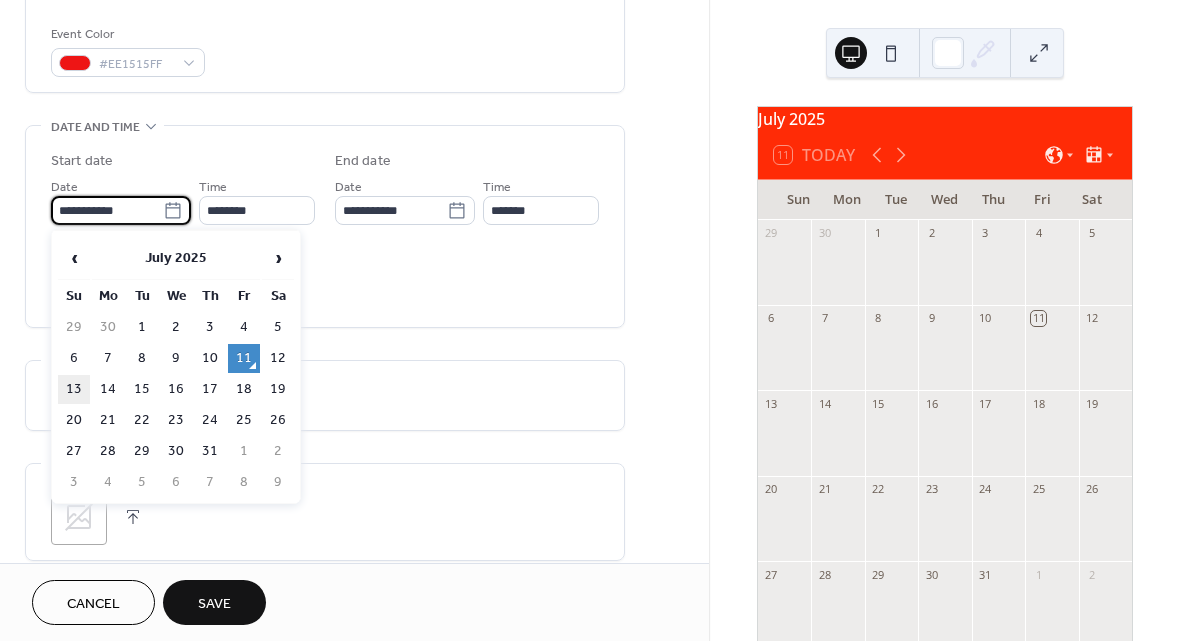 click on "13" at bounding box center (74, 389) 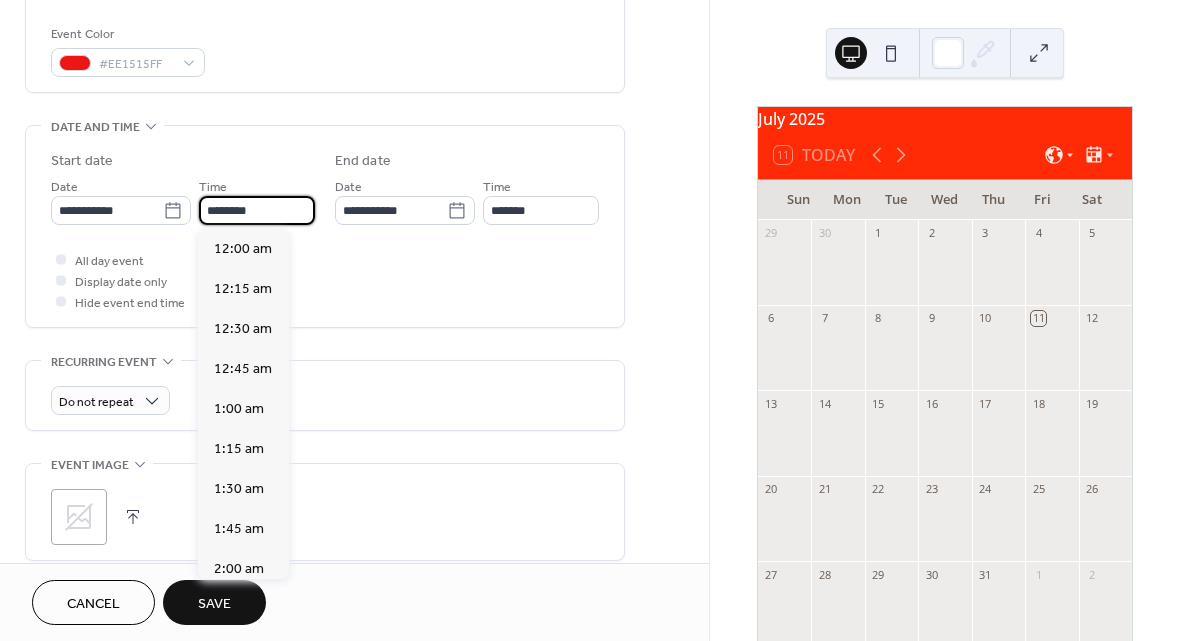 click on "********" at bounding box center [257, 210] 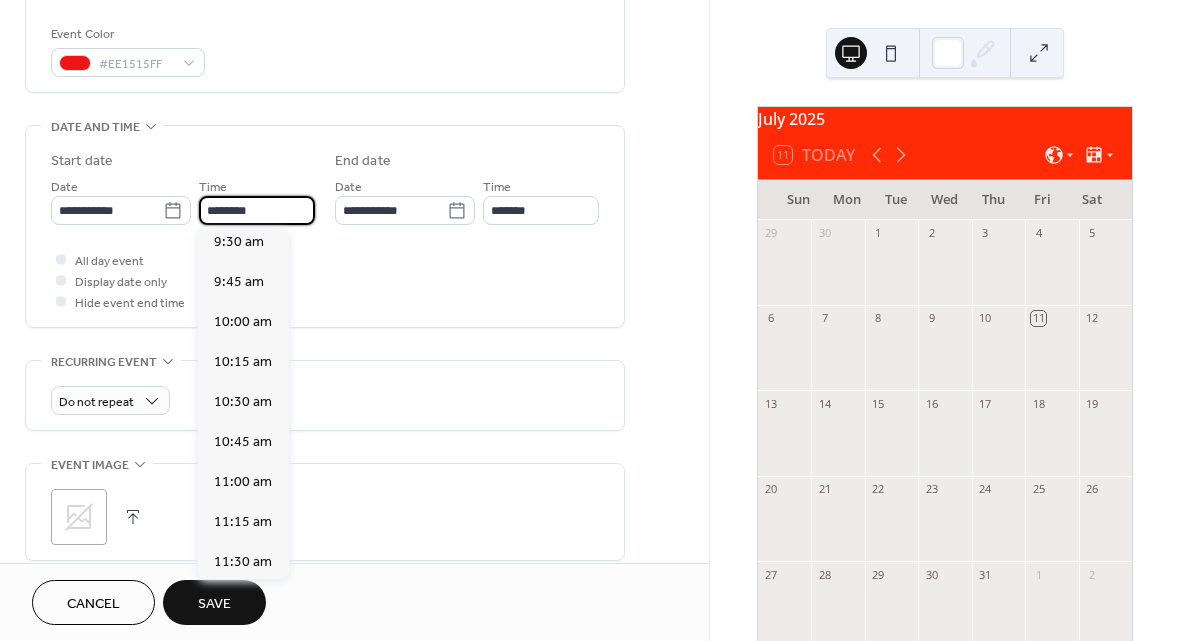 scroll, scrollTop: 1556, scrollLeft: 0, axis: vertical 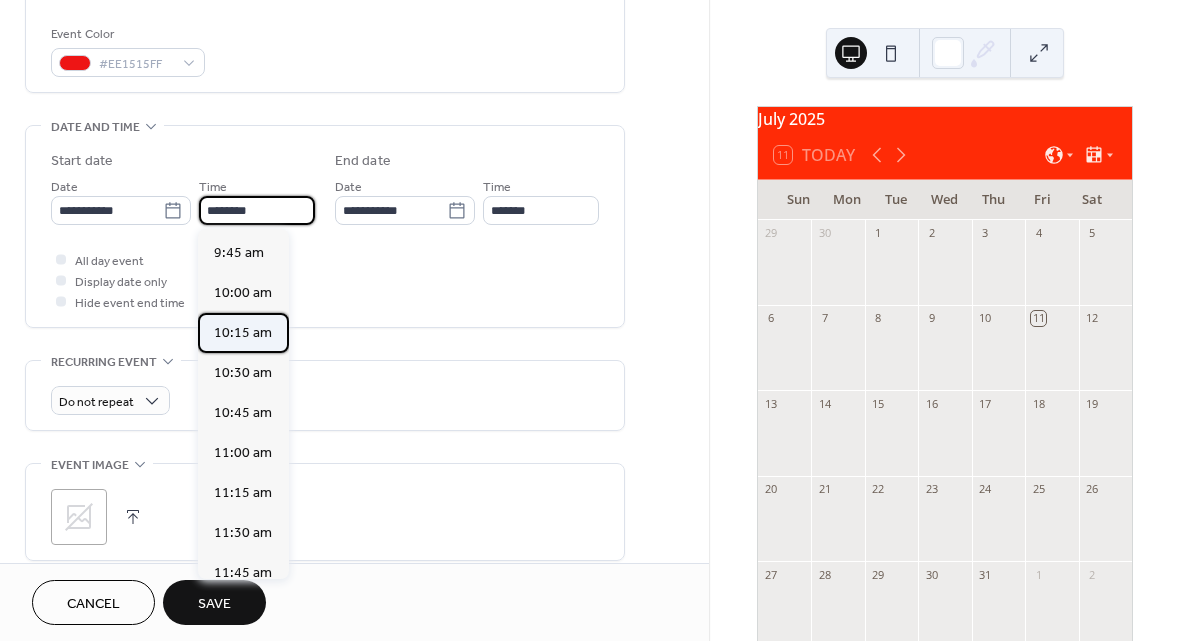 click on "10:15 am" at bounding box center (243, 333) 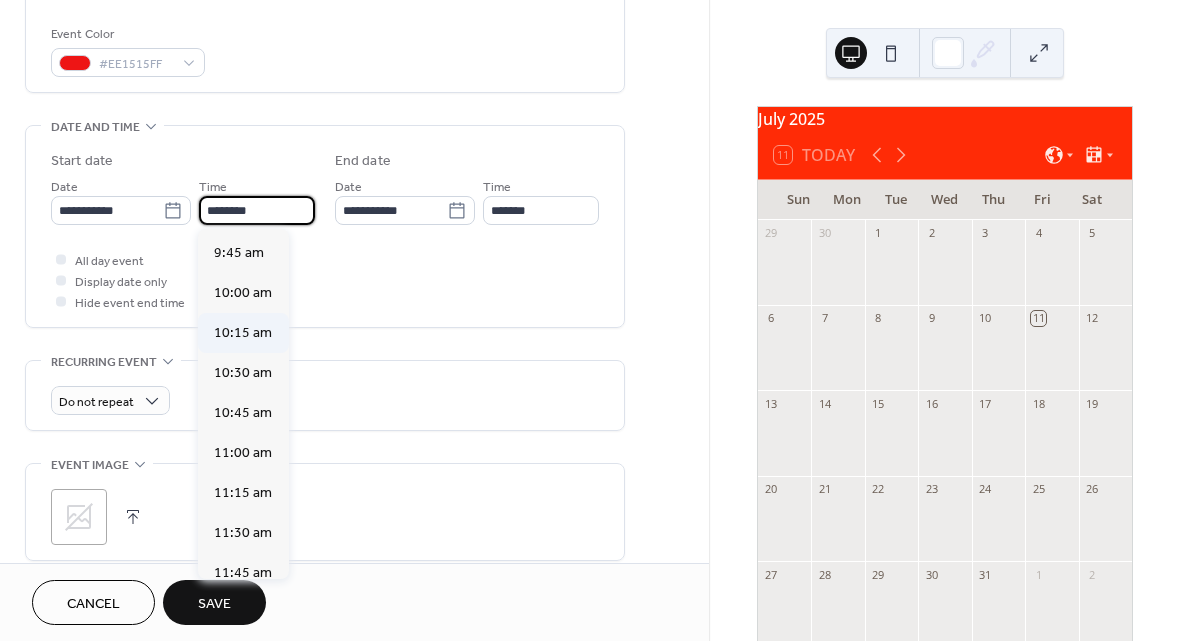 type on "********" 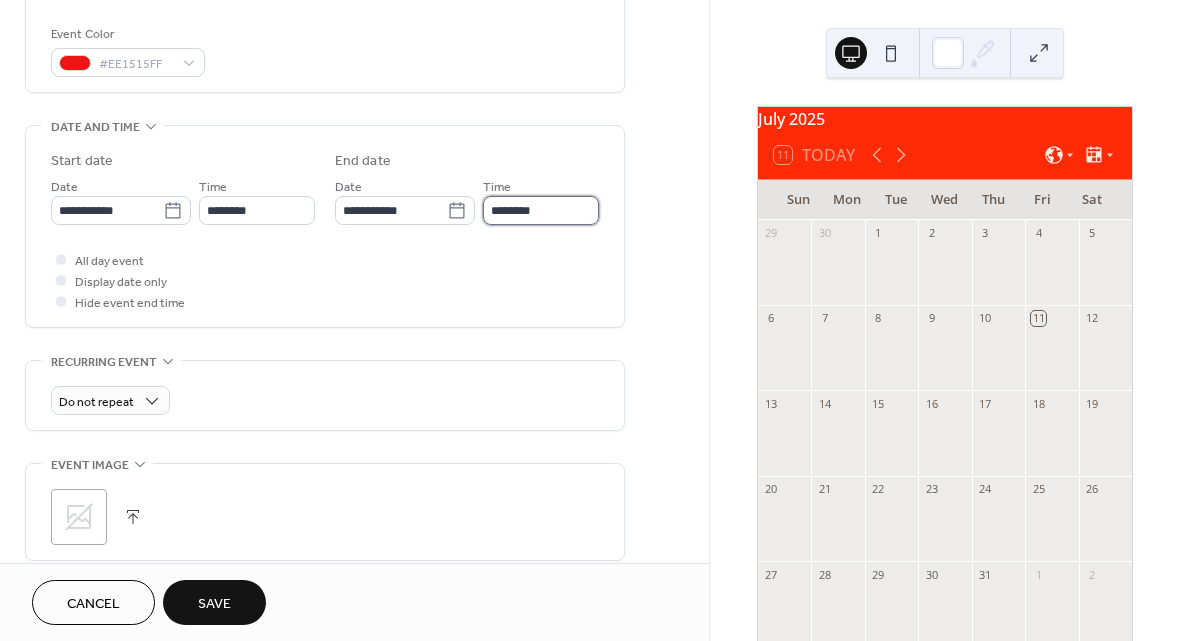 click on "********" at bounding box center (541, 210) 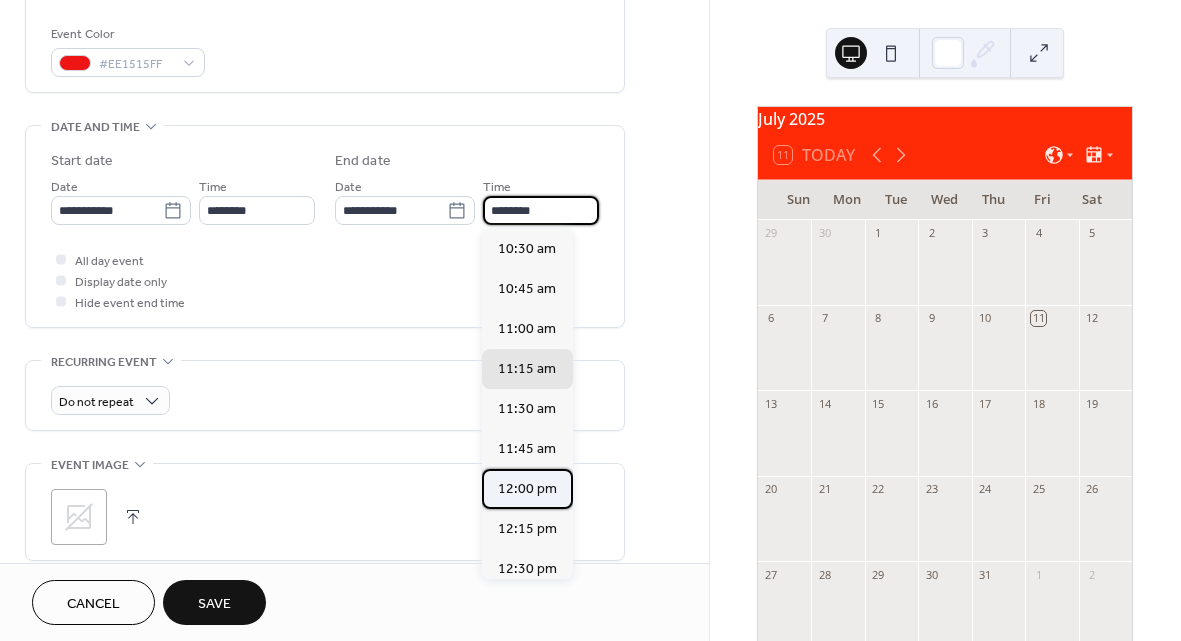 click on "12:00 pm" at bounding box center (527, 489) 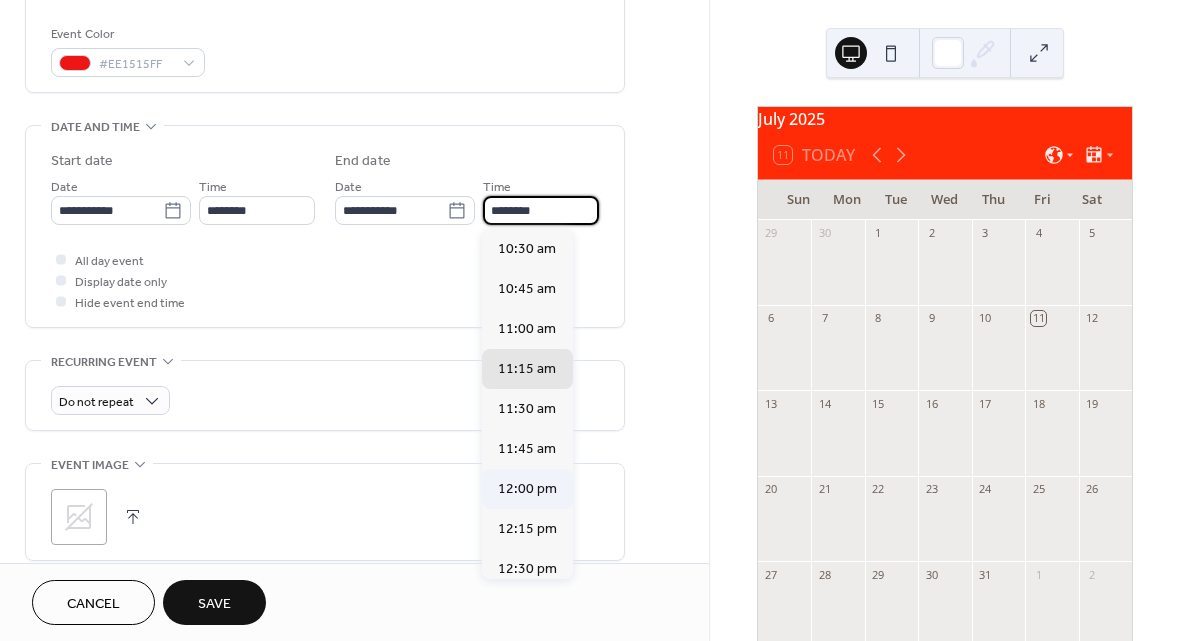type on "********" 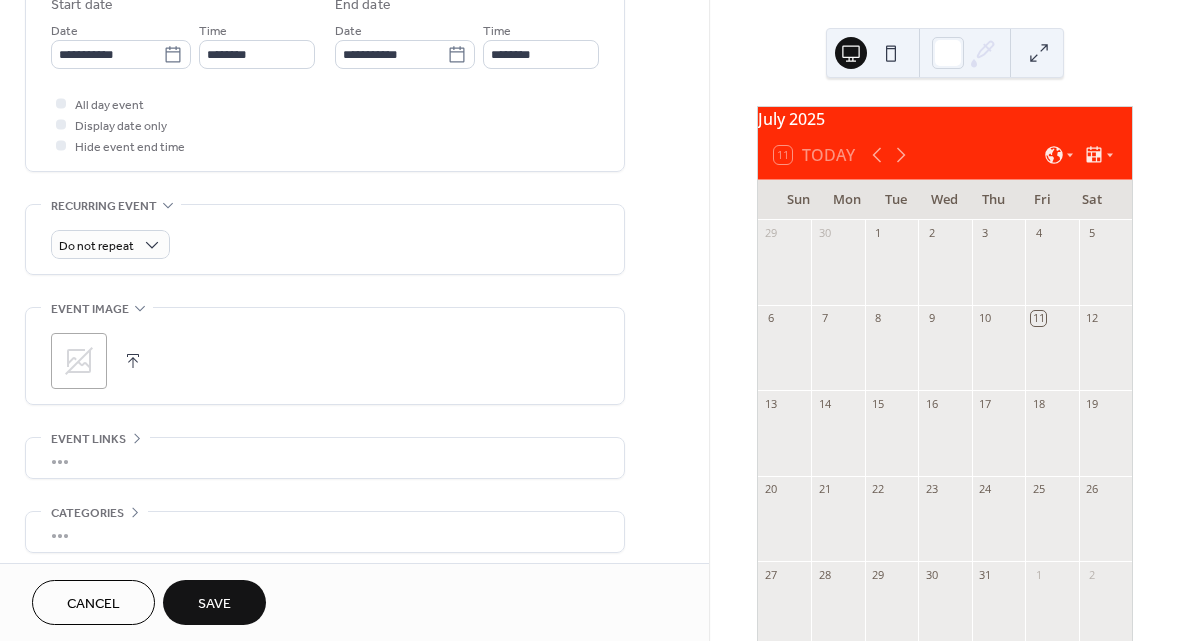 scroll, scrollTop: 697, scrollLeft: 0, axis: vertical 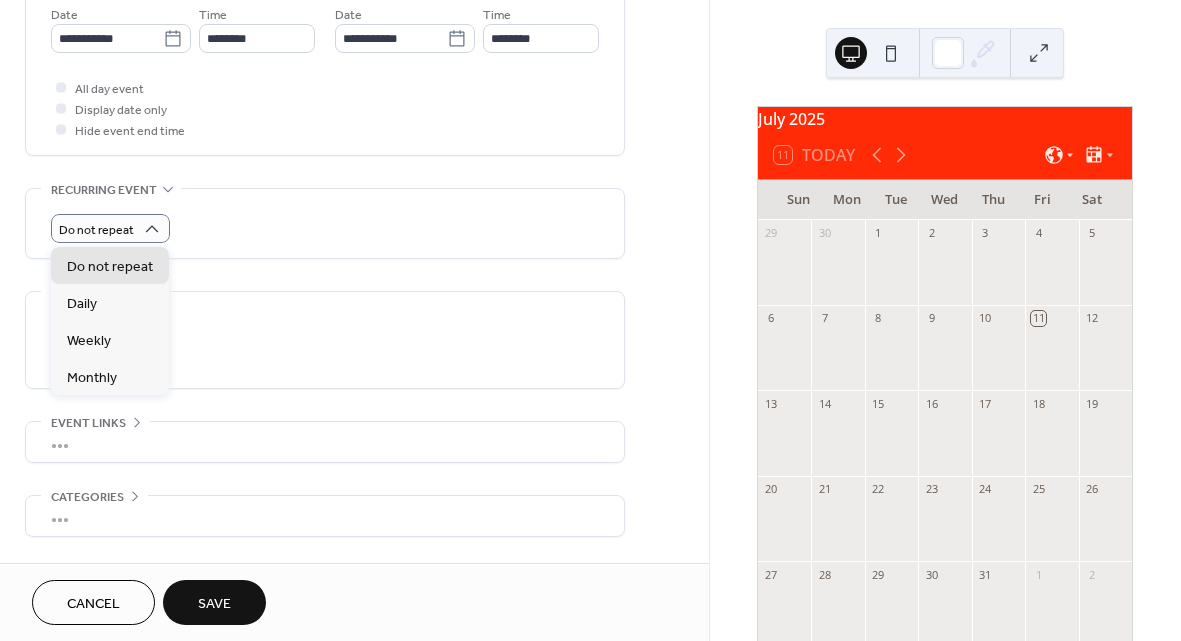 click on "Do not repeat" at bounding box center [325, 228] 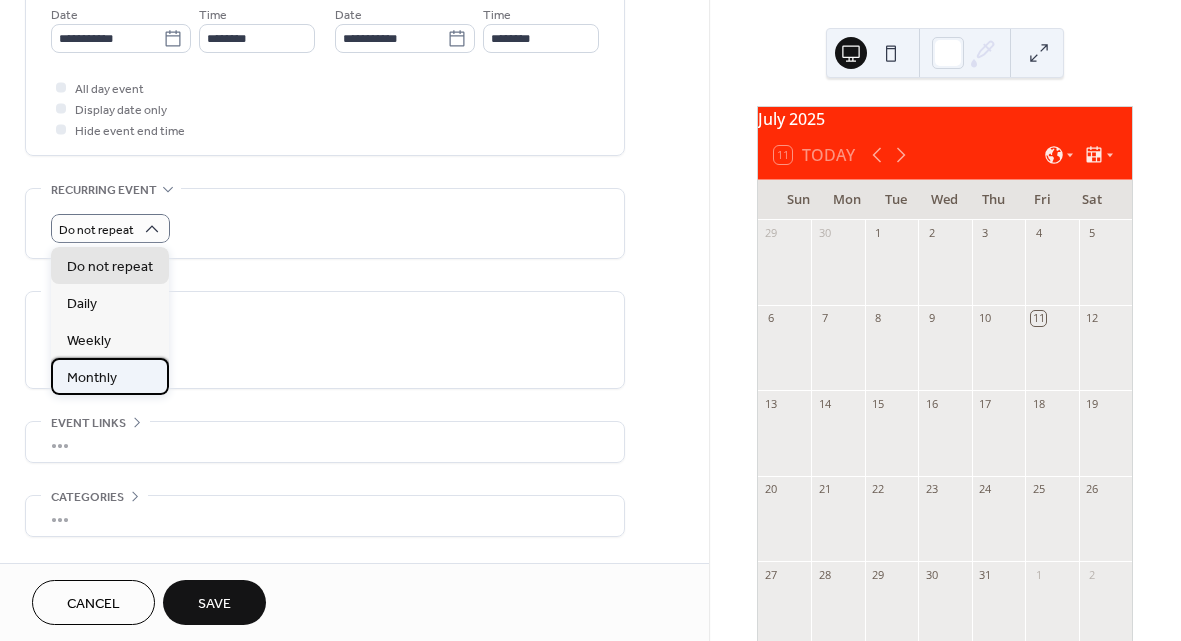 click on "Monthly" at bounding box center [92, 378] 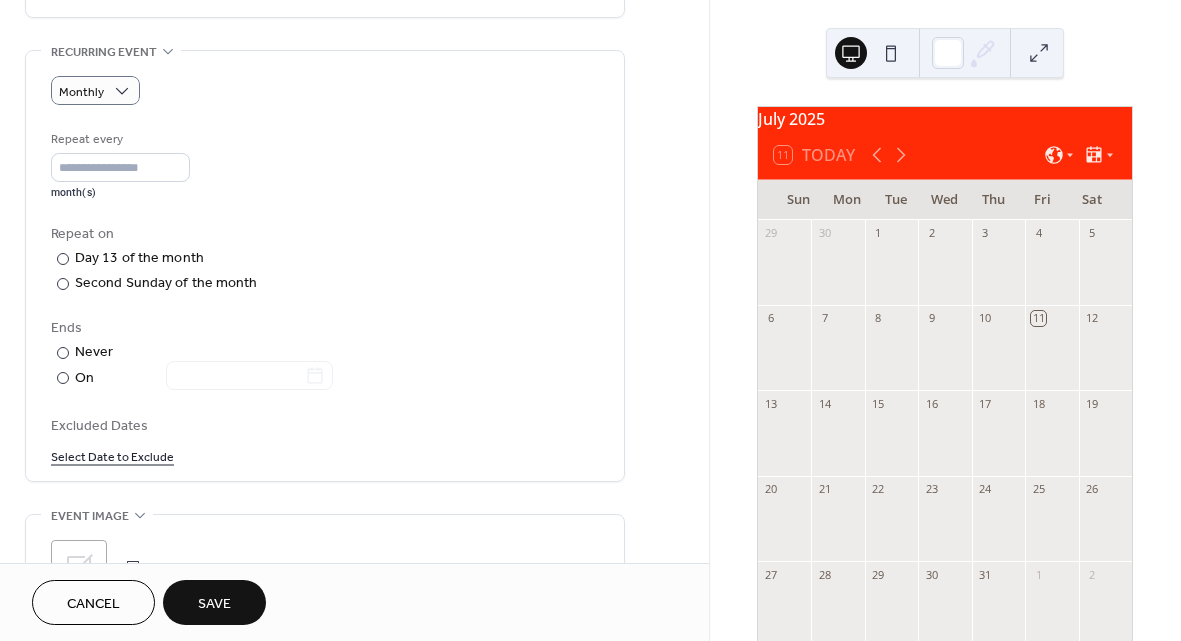 scroll, scrollTop: 837, scrollLeft: 0, axis: vertical 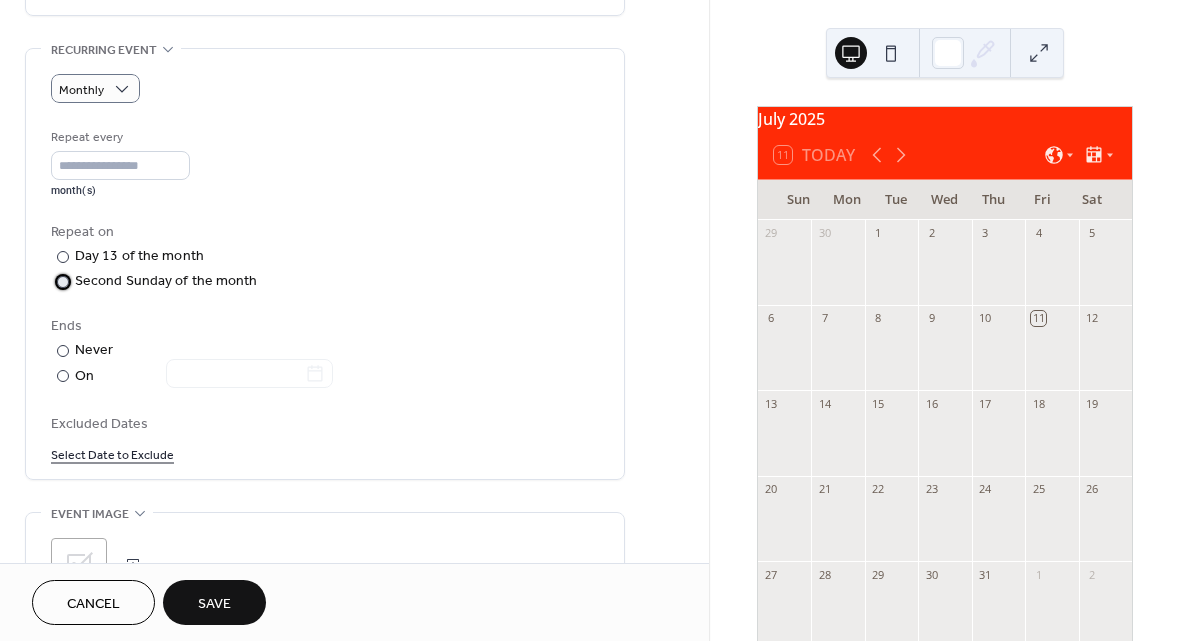 click at bounding box center [63, 282] 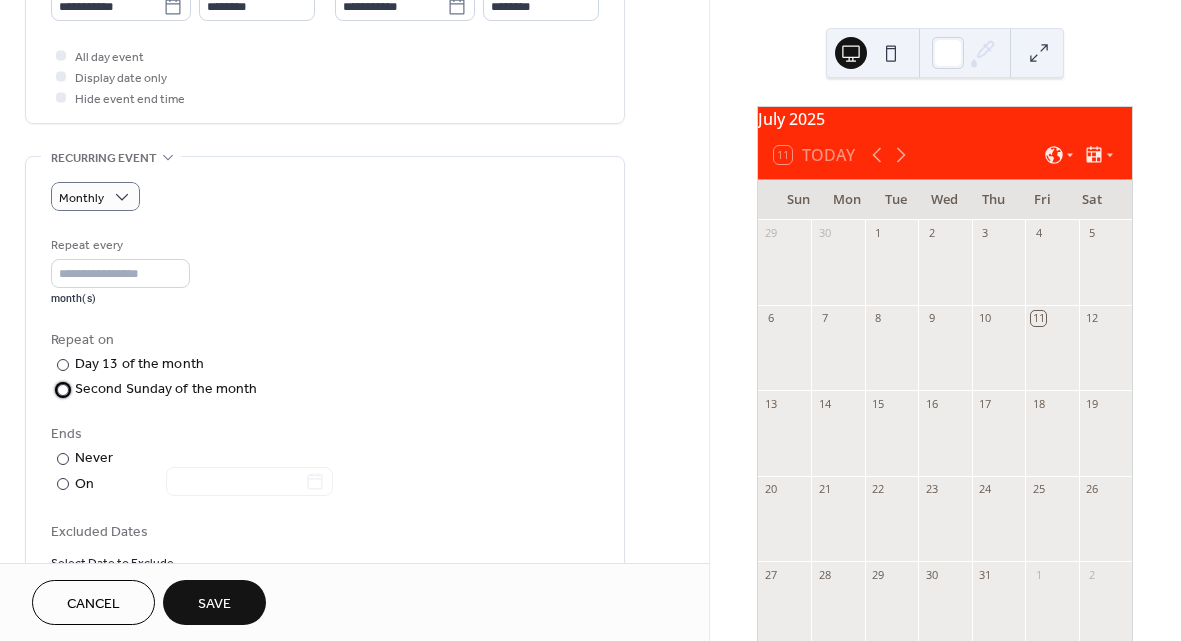 scroll, scrollTop: 696, scrollLeft: 0, axis: vertical 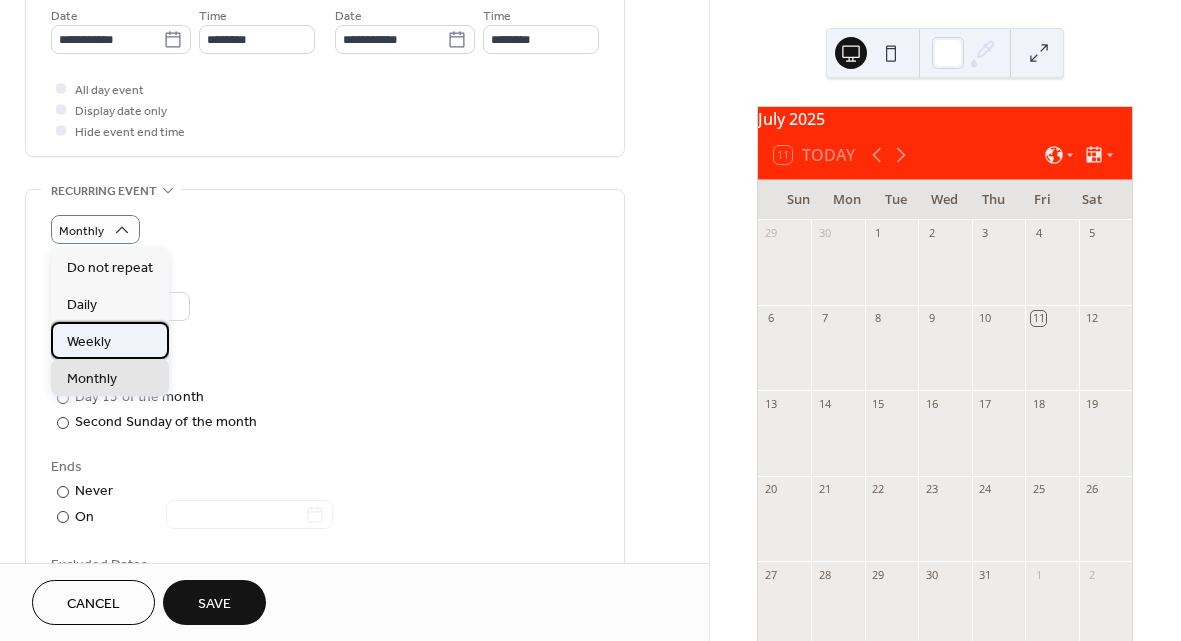 click on "Weekly" at bounding box center (110, 340) 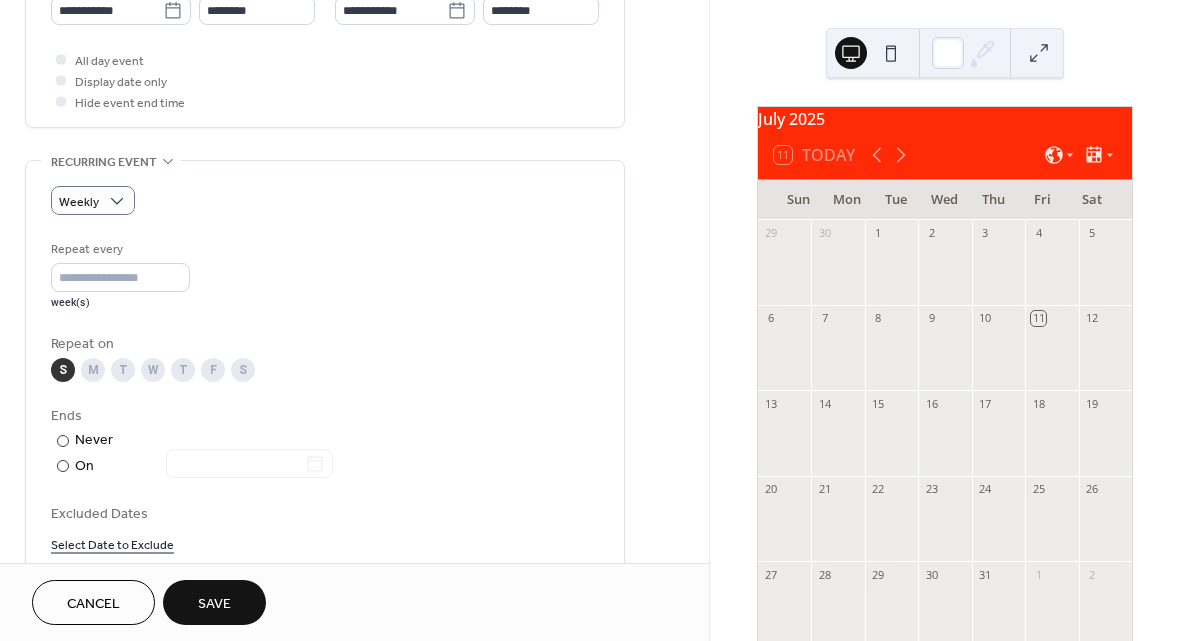 scroll, scrollTop: 728, scrollLeft: 0, axis: vertical 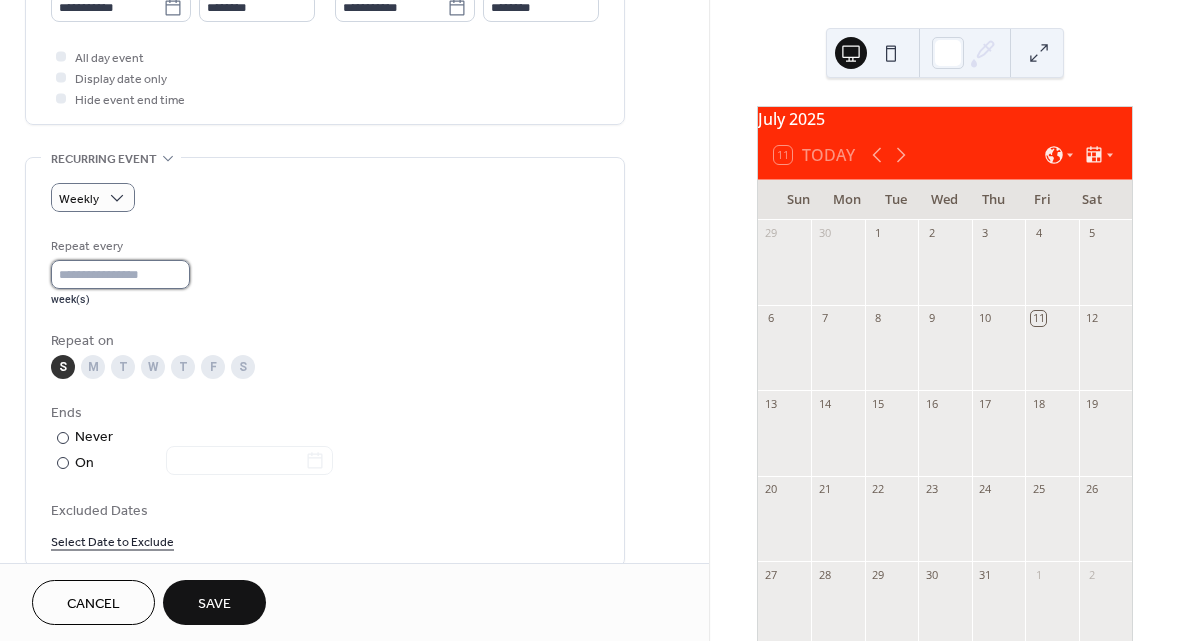 click on "*" at bounding box center [120, 274] 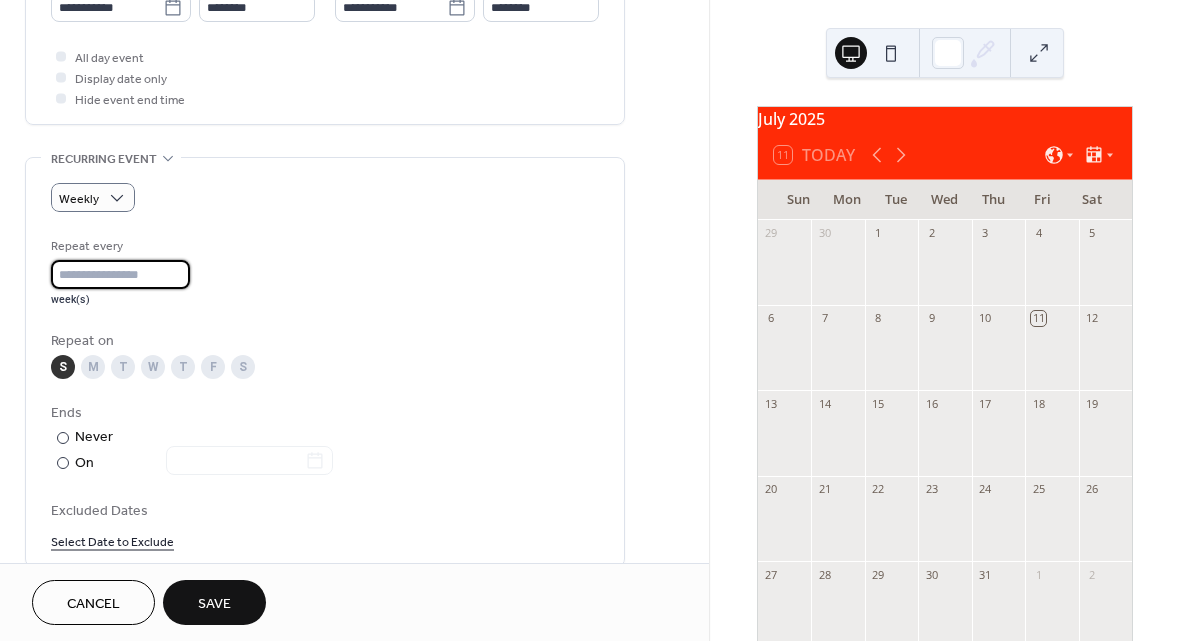 type on "*" 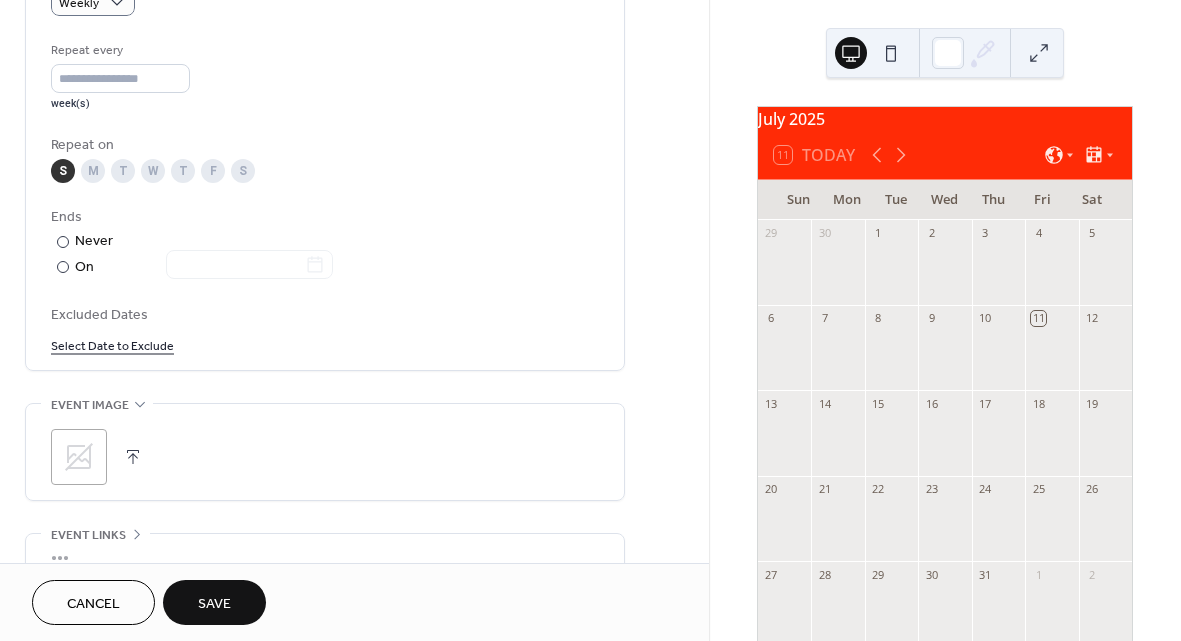 scroll, scrollTop: 928, scrollLeft: 0, axis: vertical 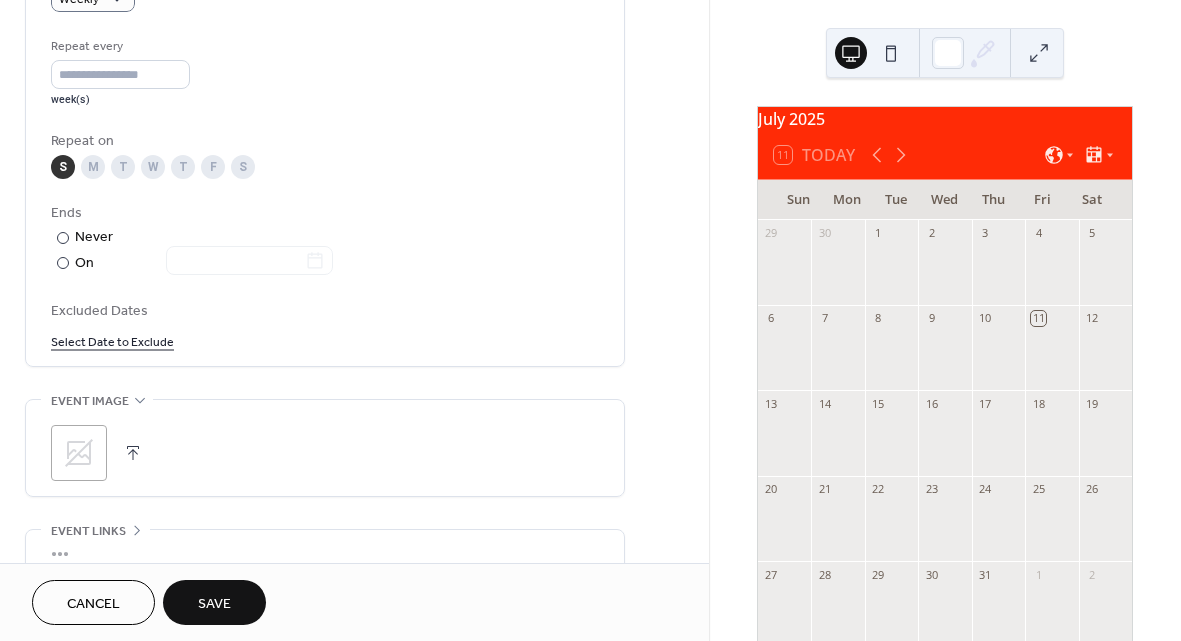 click on "Select Date to Exclude" at bounding box center [112, 340] 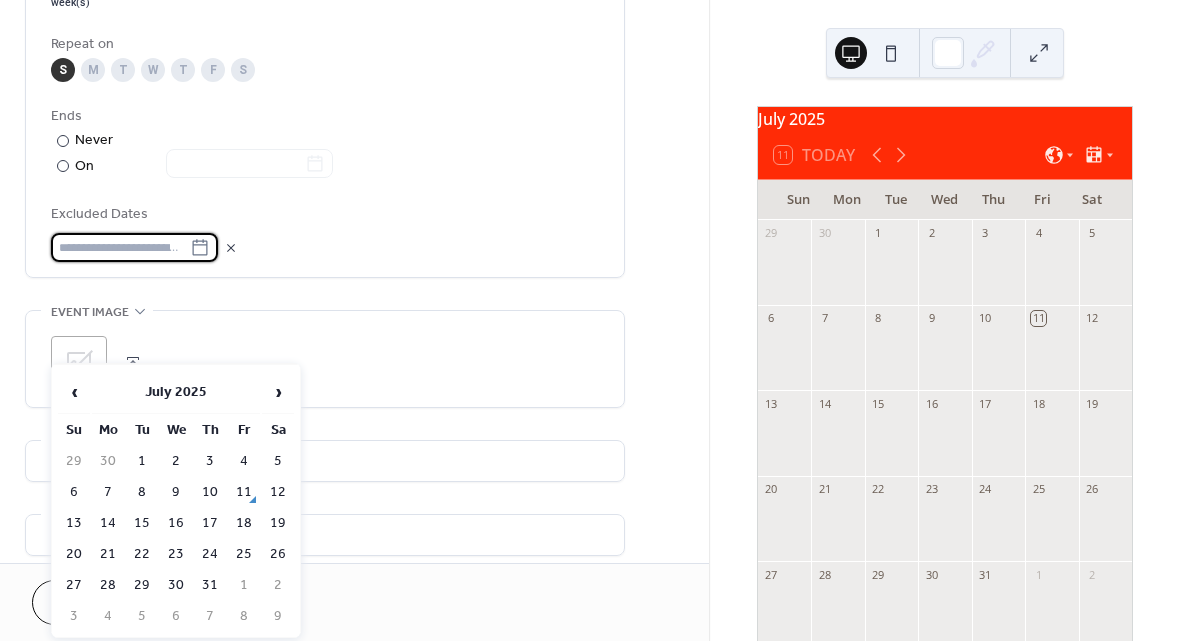 scroll, scrollTop: 1031, scrollLeft: 0, axis: vertical 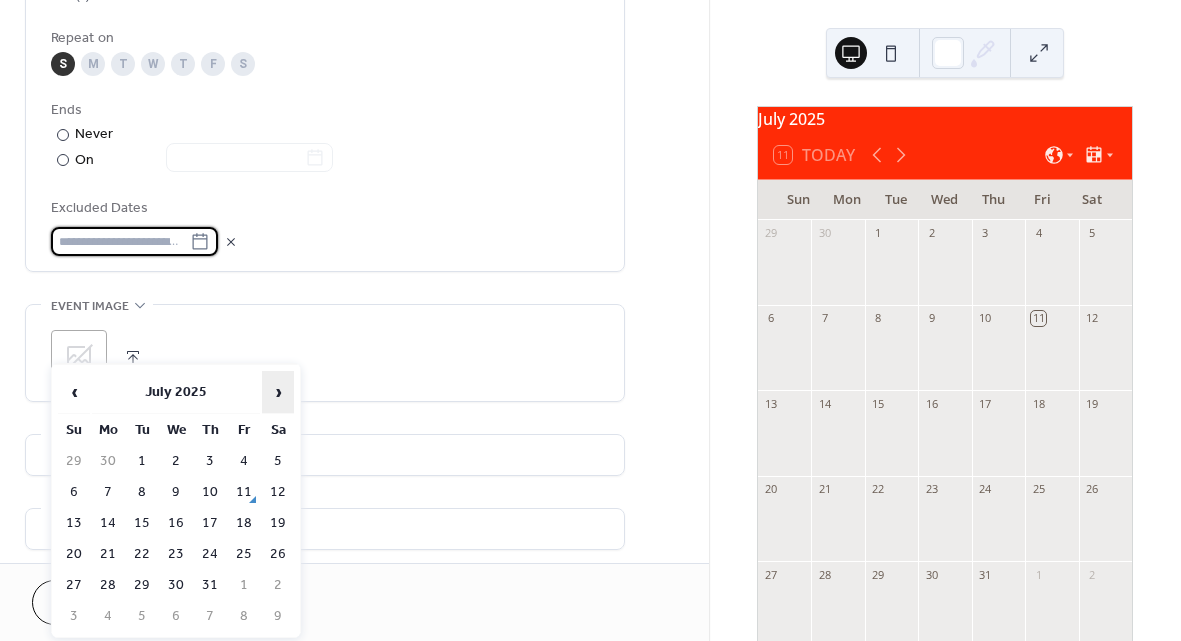 click on "›" at bounding box center [278, 392] 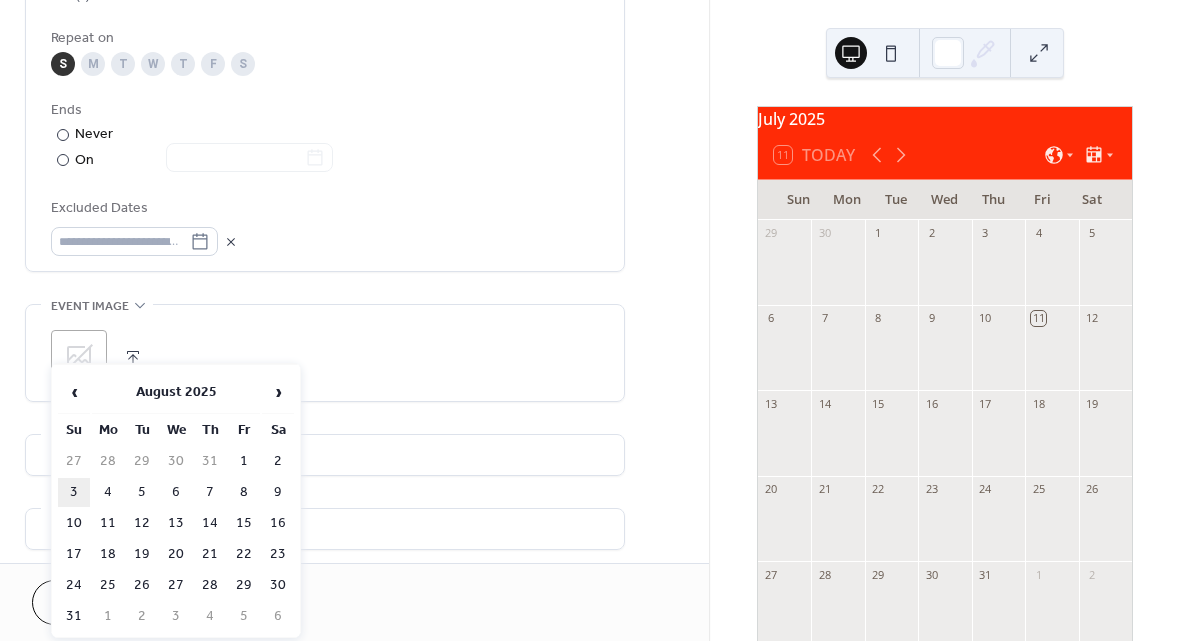 click on "3" at bounding box center (74, 492) 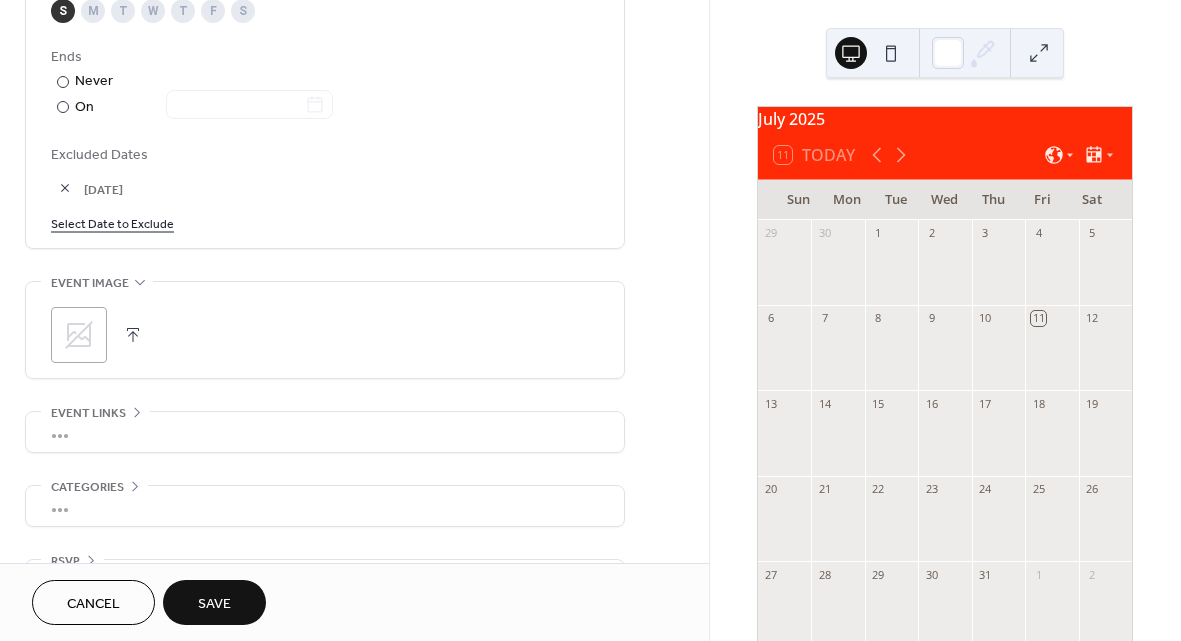 scroll, scrollTop: 1085, scrollLeft: 0, axis: vertical 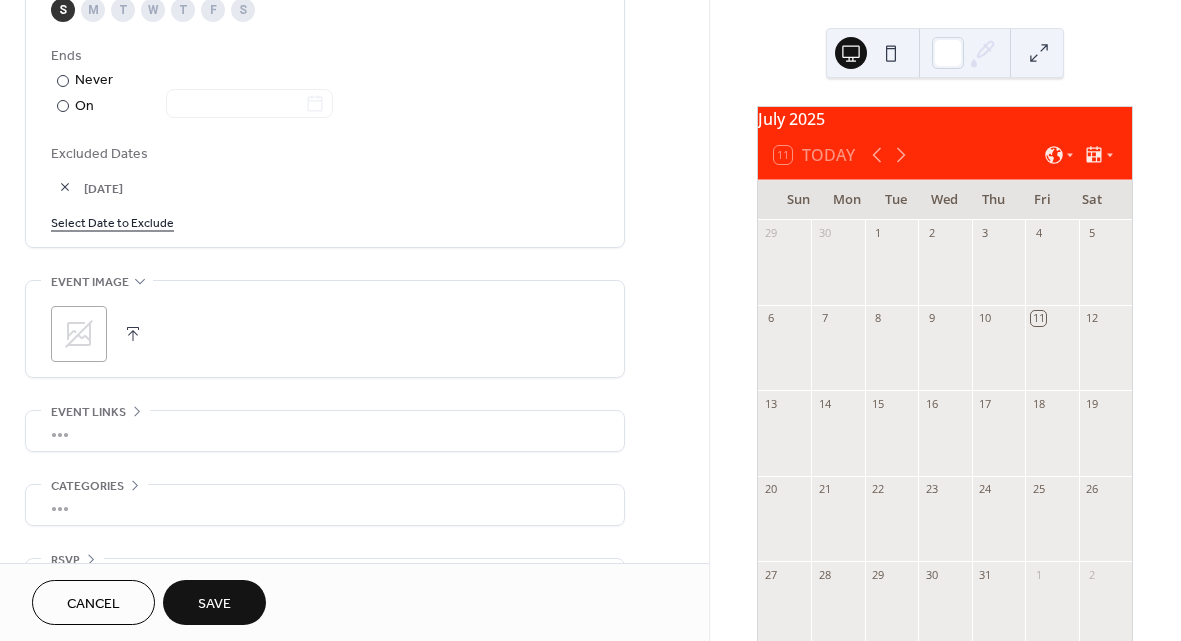 click on "Select Date to Exclude" at bounding box center [112, 221] 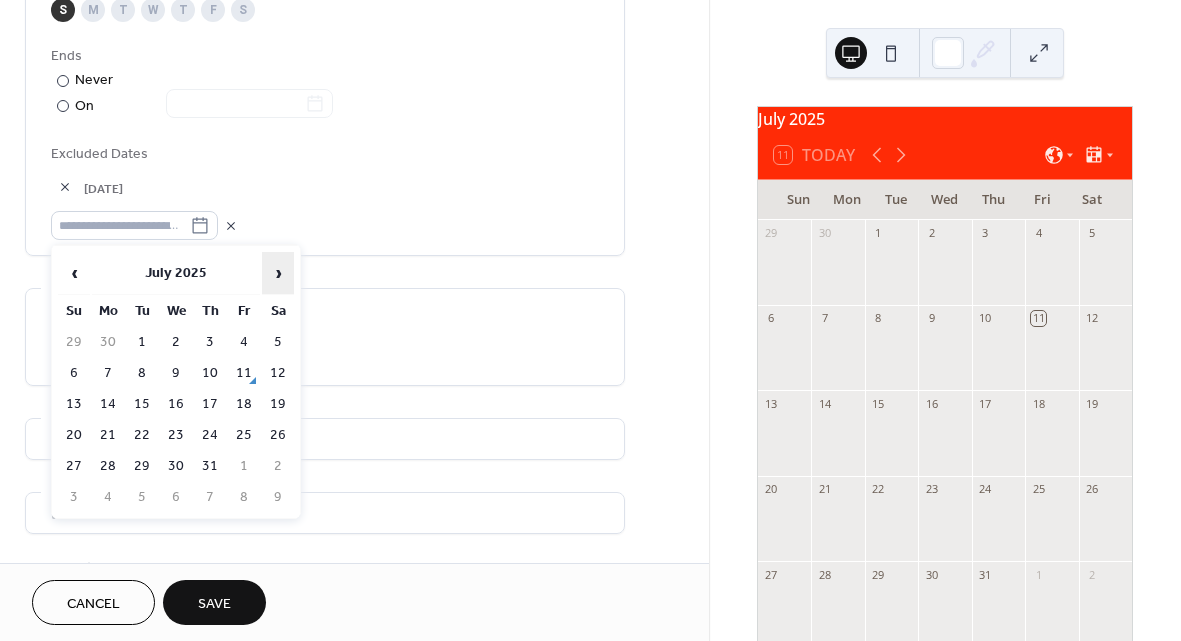 click on "›" at bounding box center [278, 273] 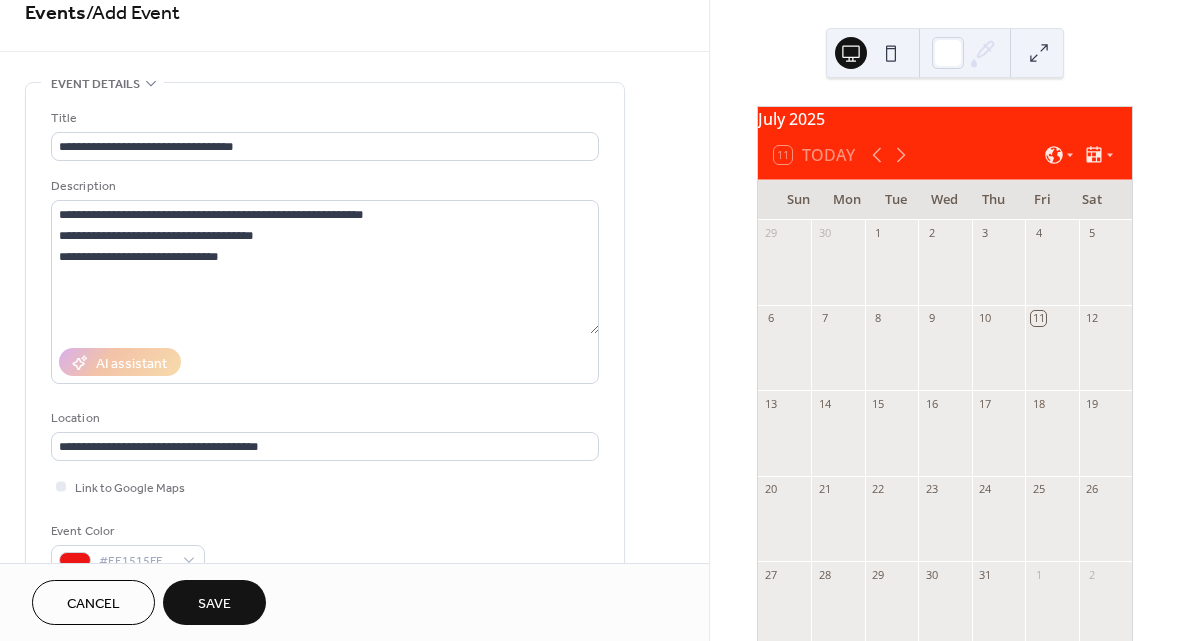 scroll, scrollTop: 27, scrollLeft: 0, axis: vertical 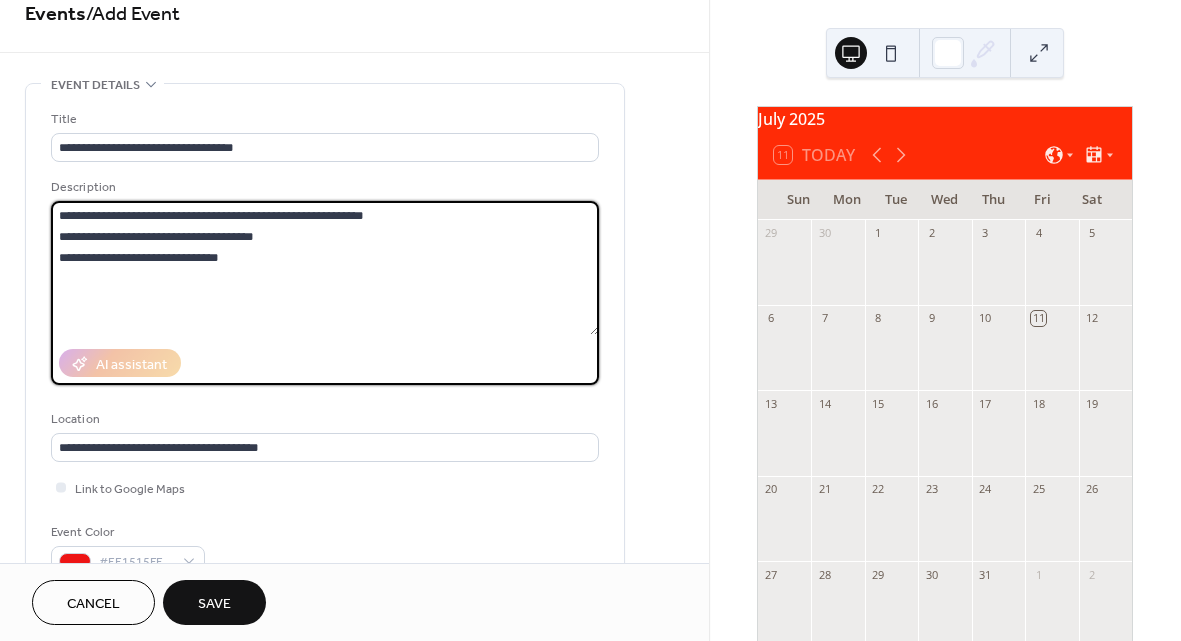 drag, startPoint x: 247, startPoint y: 265, endPoint x: 36, endPoint y: 236, distance: 212.98357 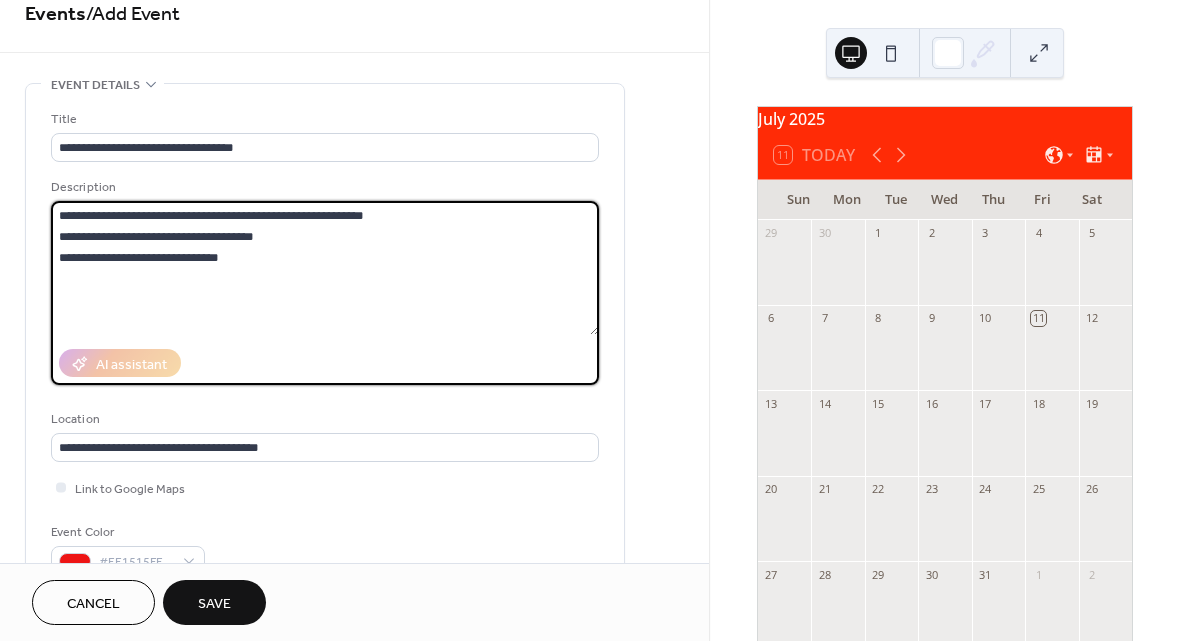 click on "**********" at bounding box center (325, 337) 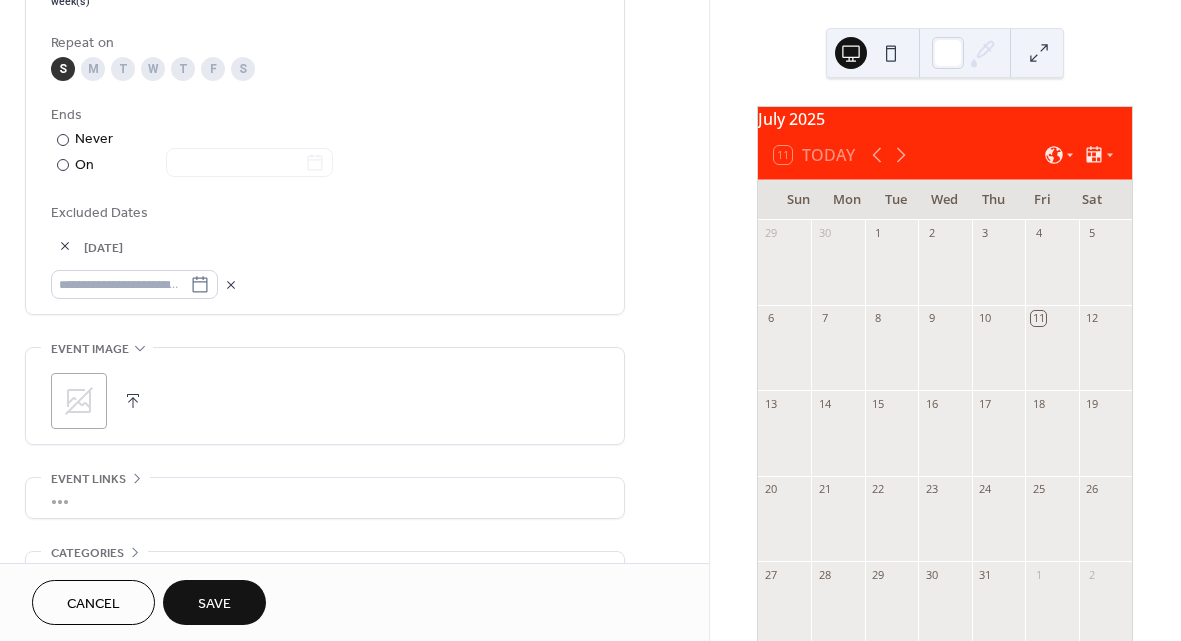 scroll, scrollTop: 1003, scrollLeft: 0, axis: vertical 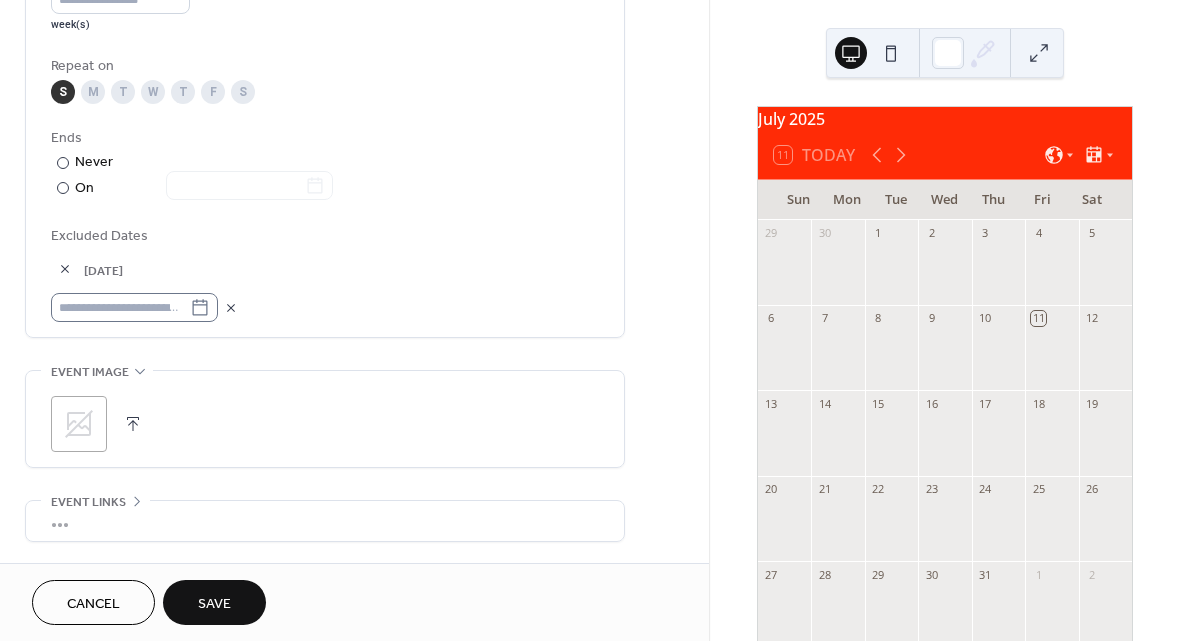 type on "**********" 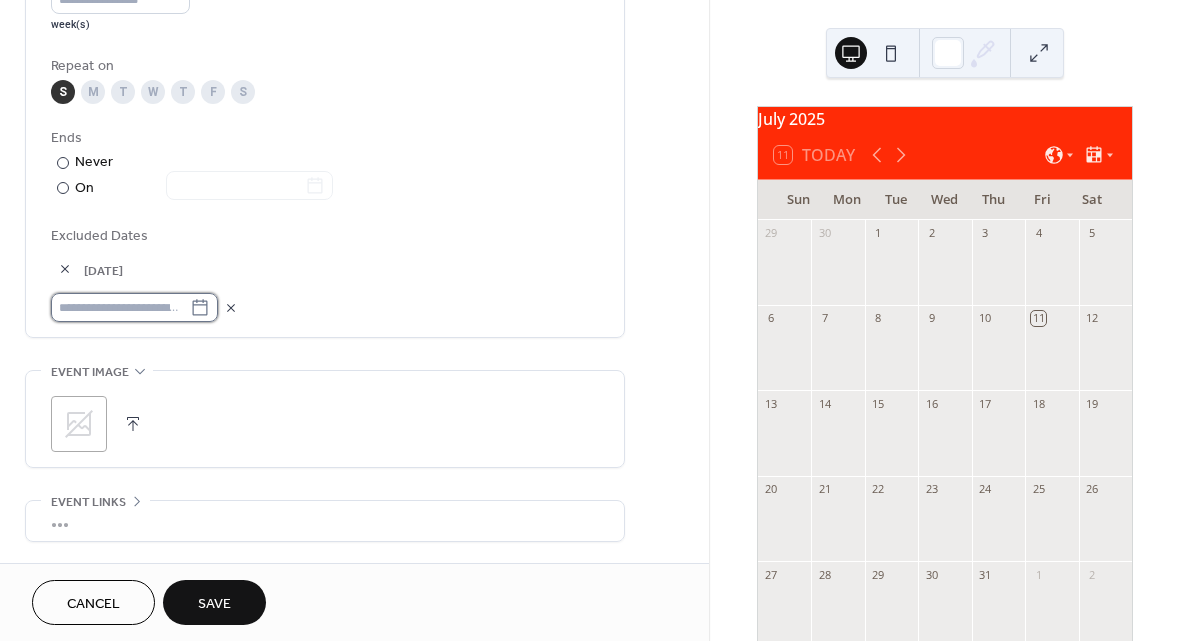 click at bounding box center (120, 307) 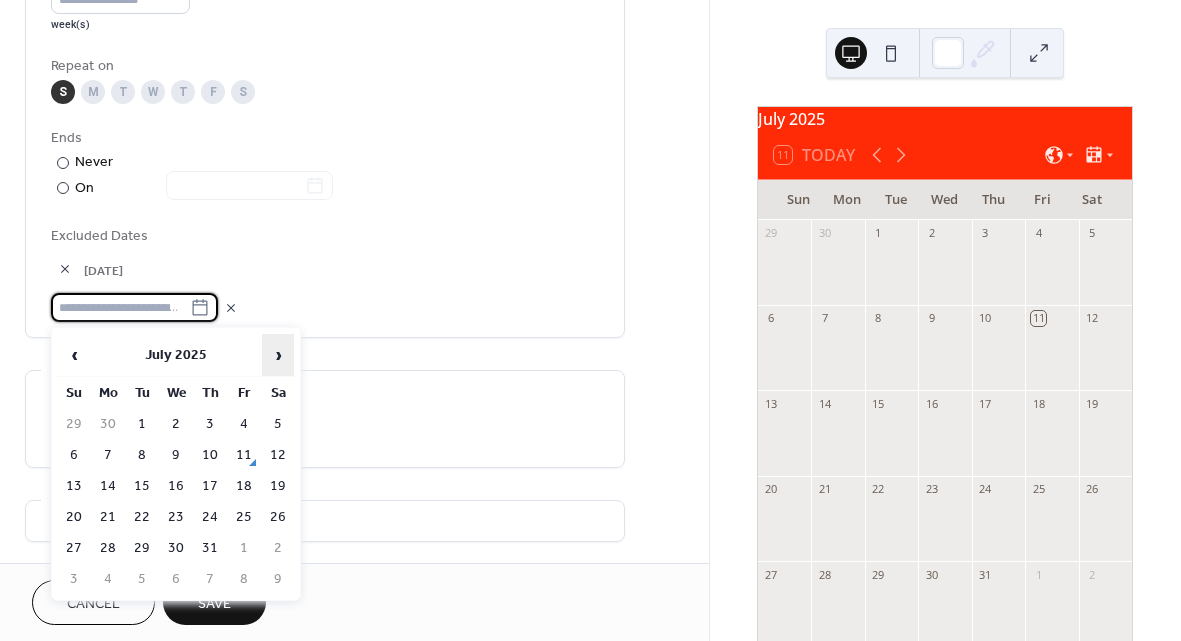 click on "›" at bounding box center [278, 355] 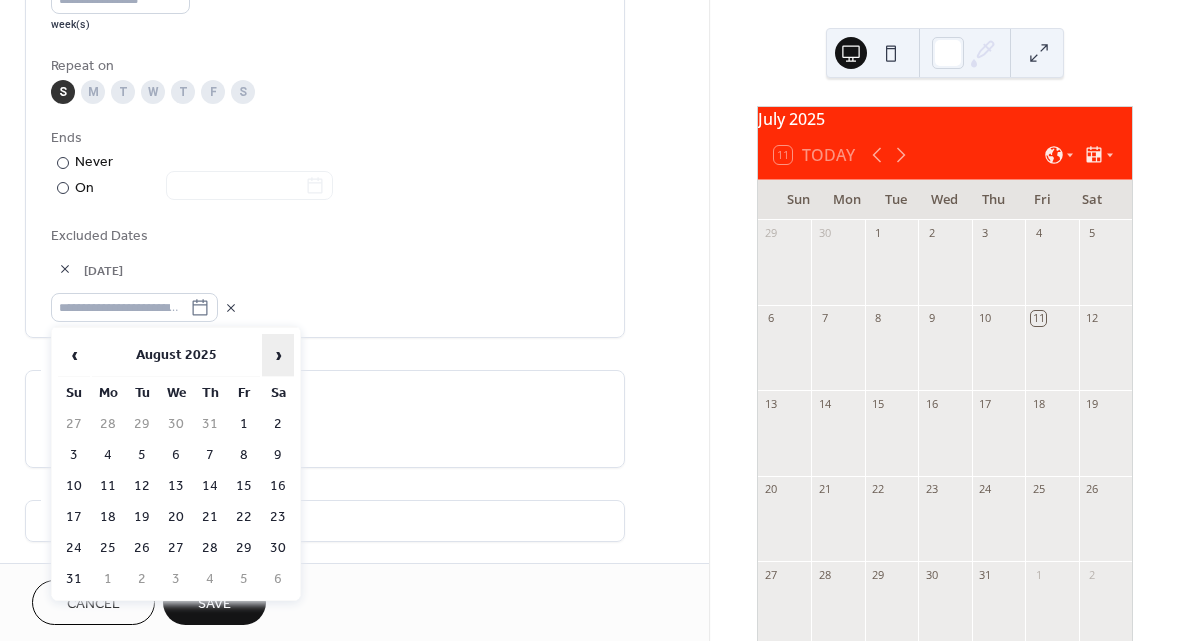 click on "›" at bounding box center (278, 355) 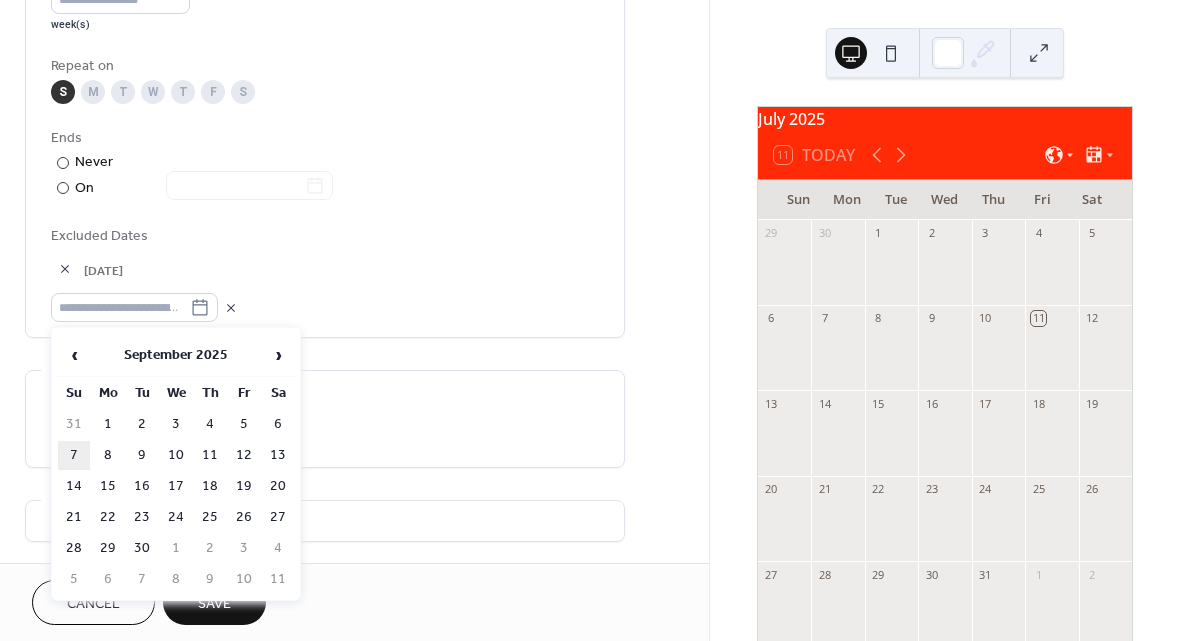 click on "7" at bounding box center [74, 455] 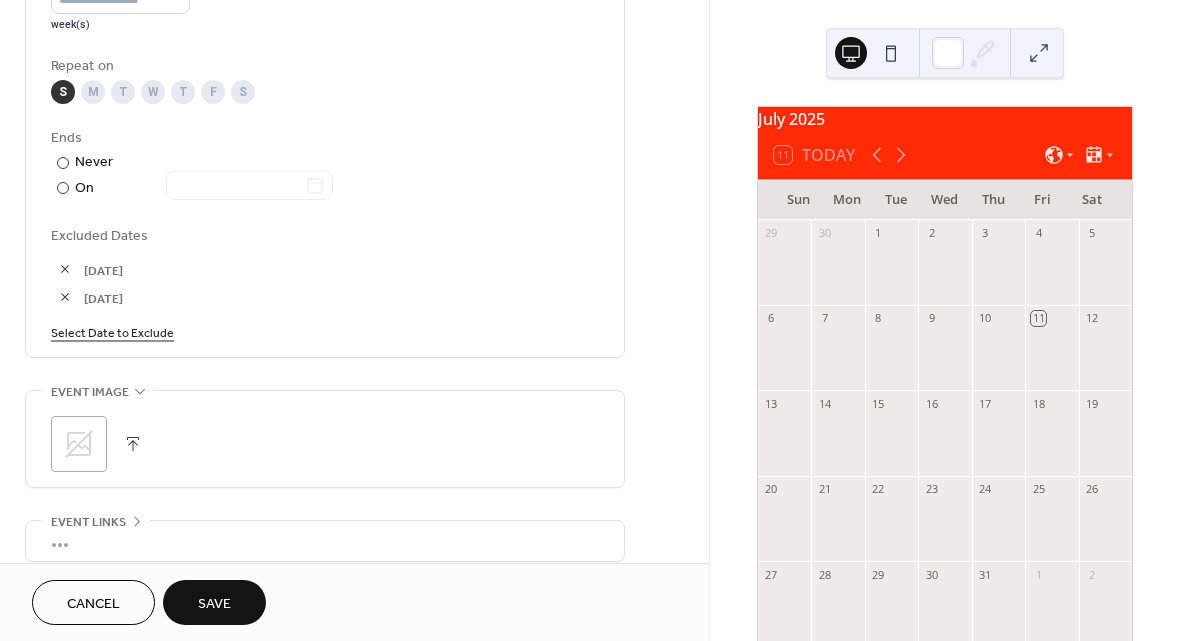 click on "Select Date to Exclude" at bounding box center [112, 331] 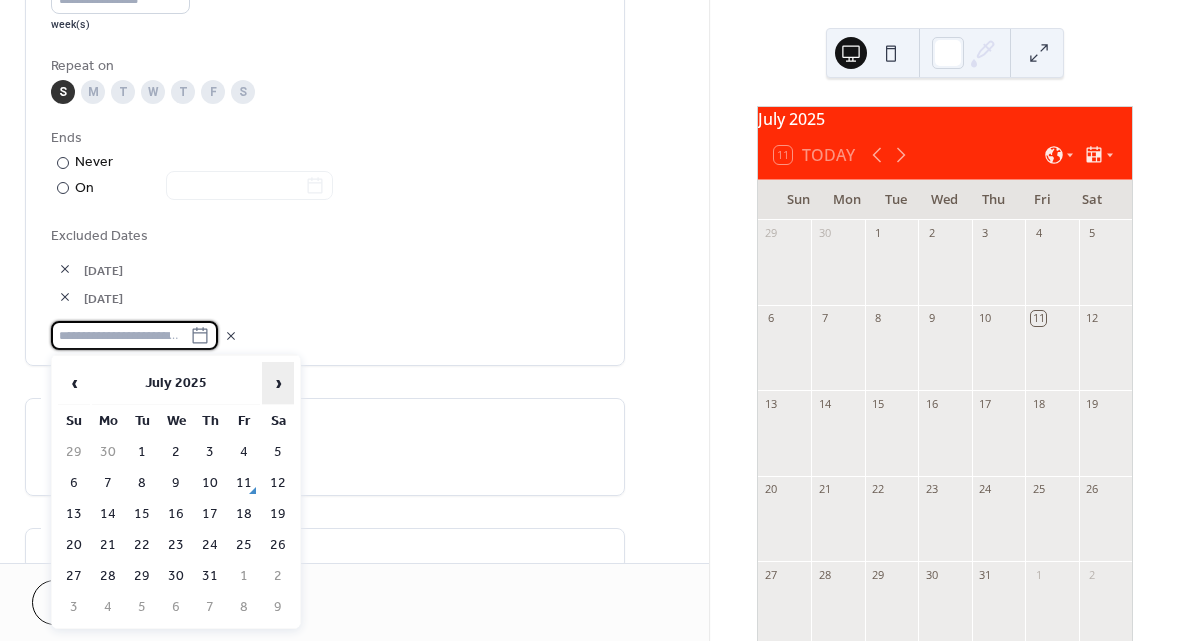 click on "›" at bounding box center [278, 383] 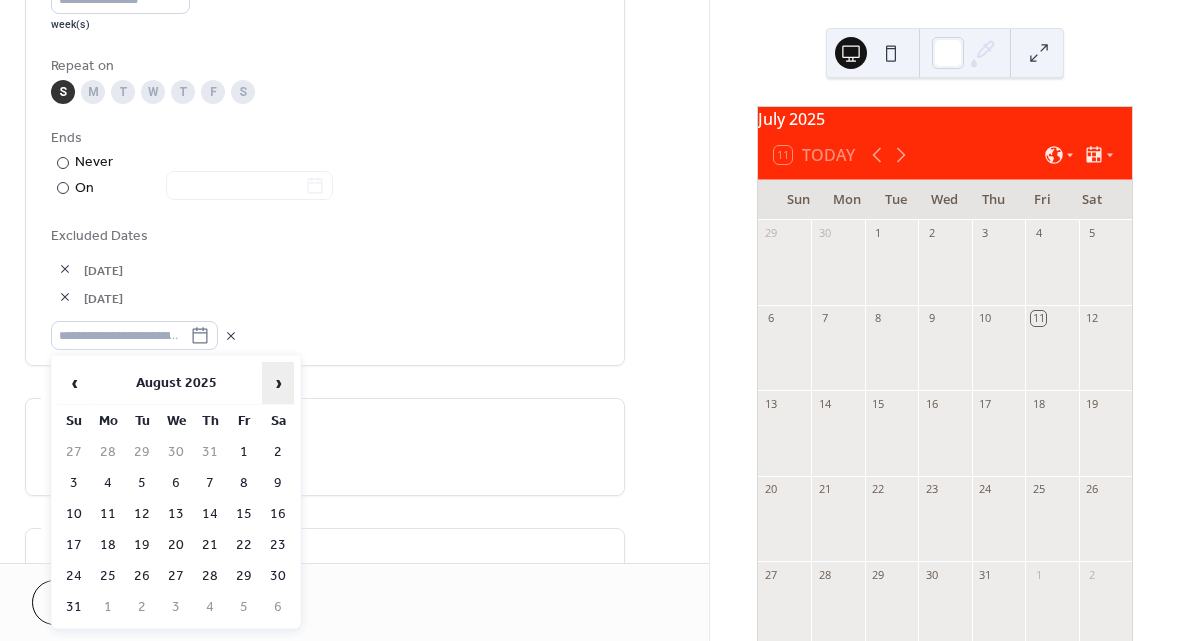 click on "›" at bounding box center [278, 383] 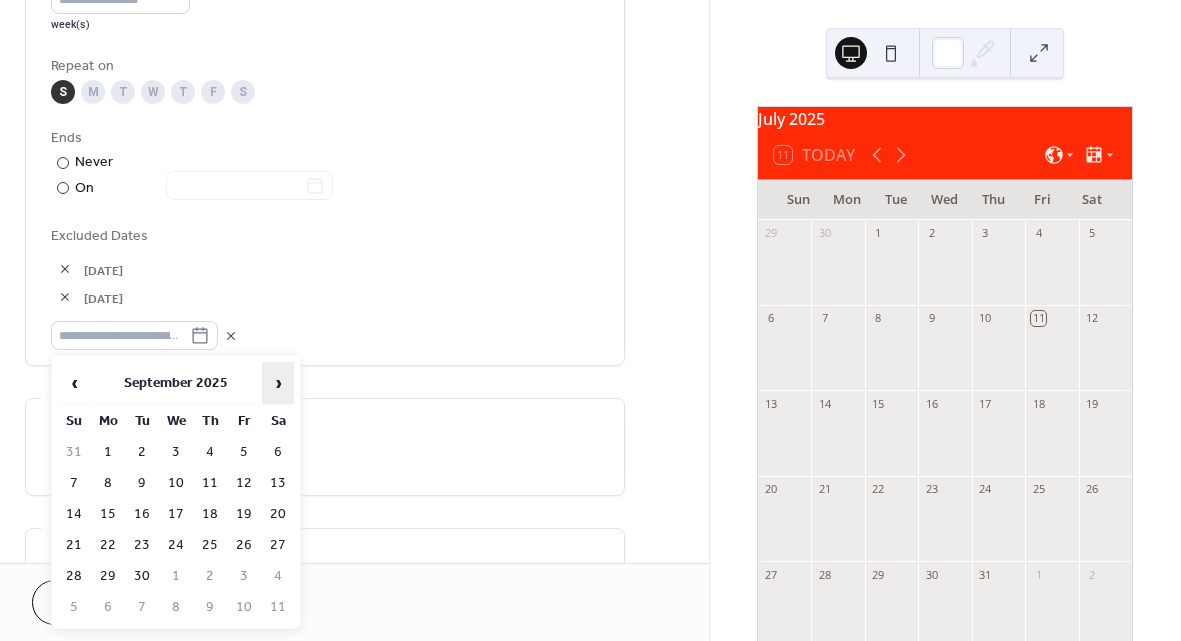 click on "›" at bounding box center (278, 383) 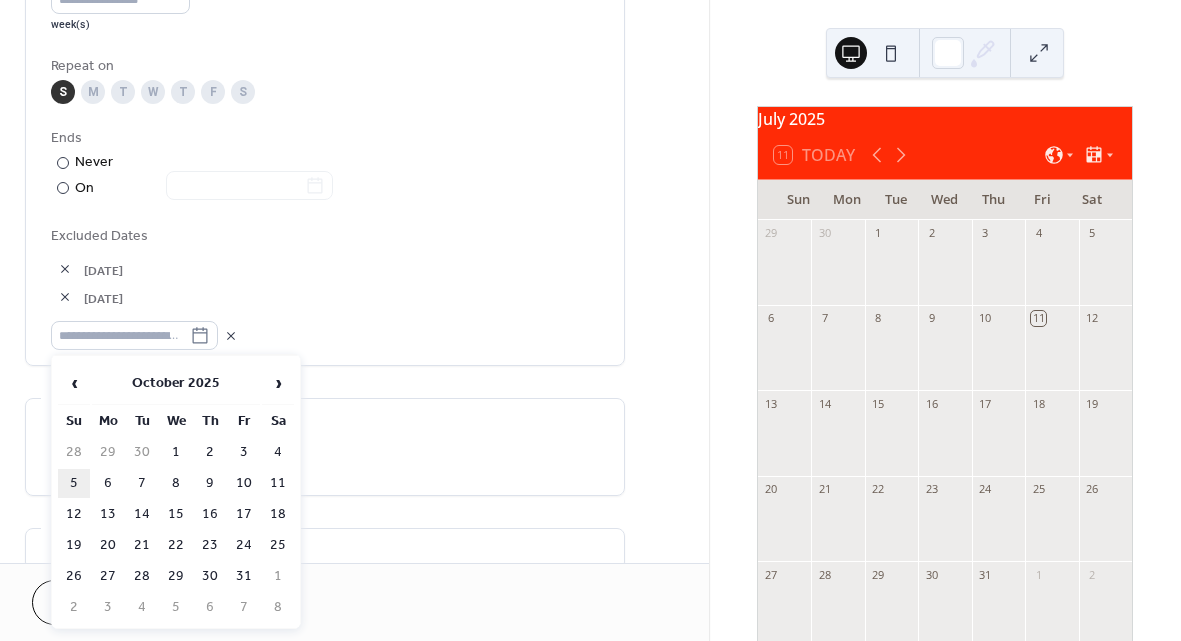 click on "5" at bounding box center [74, 483] 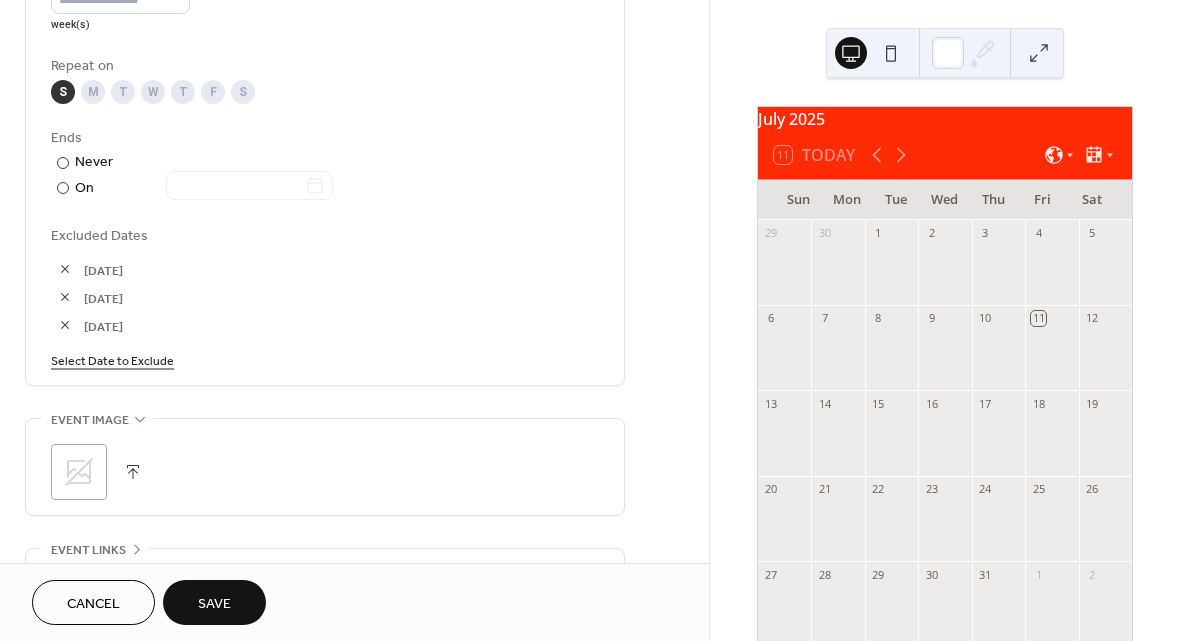 click on "Select Date to Exclude" at bounding box center [112, 359] 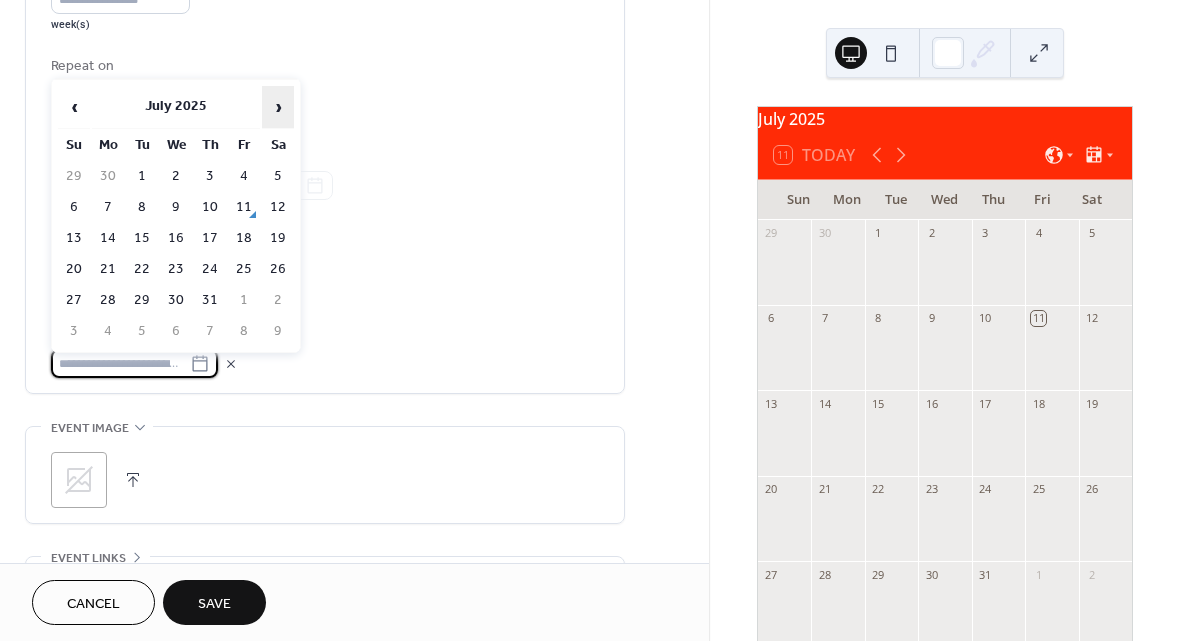 click on "›" at bounding box center [278, 107] 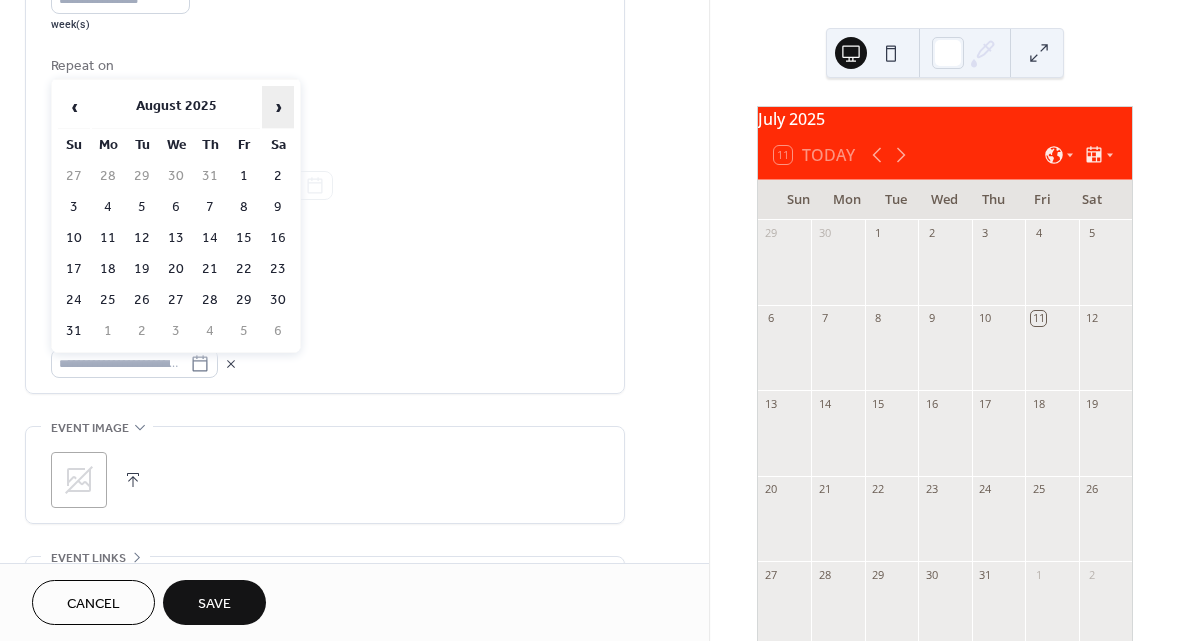 click on "›" at bounding box center (278, 107) 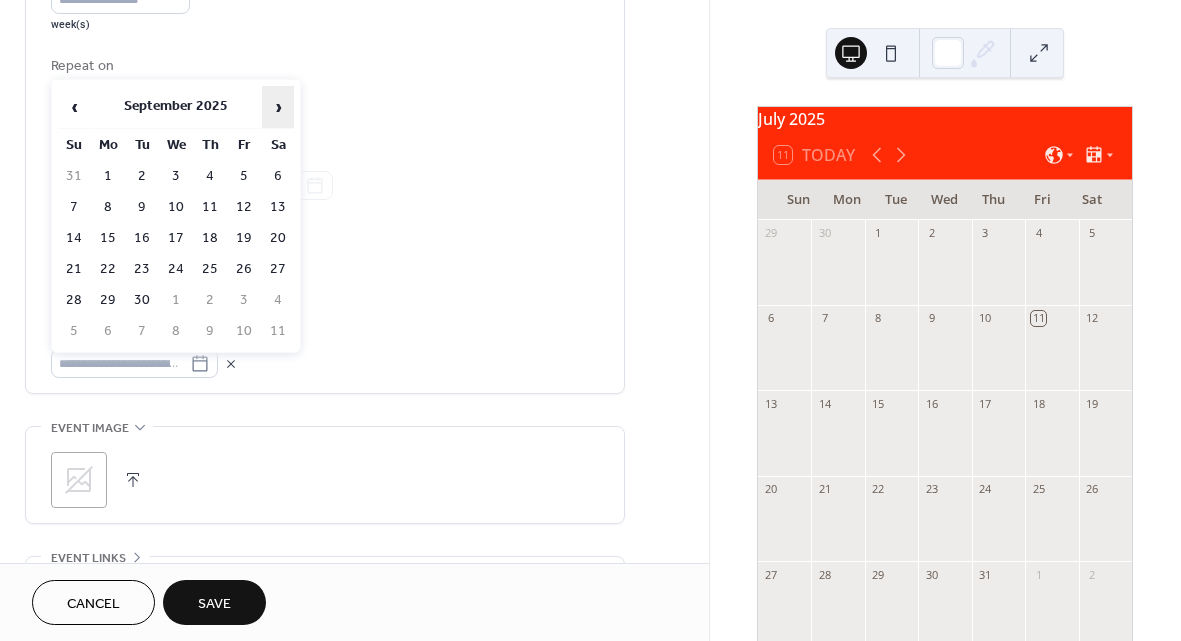 click on "›" at bounding box center [278, 107] 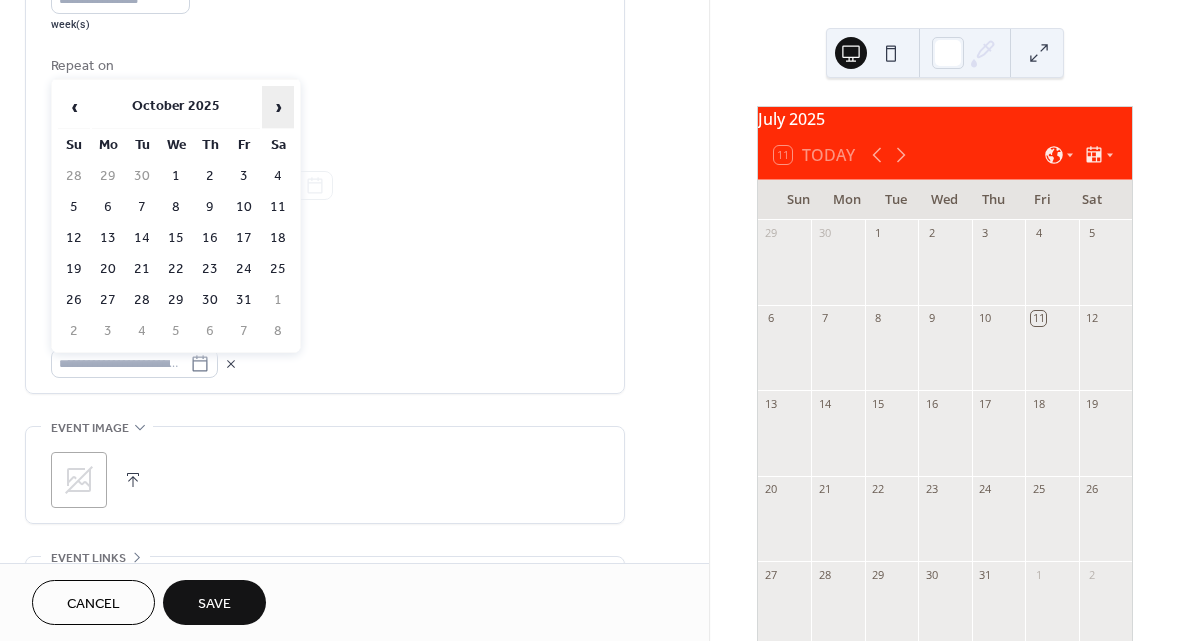 click on "›" at bounding box center [278, 107] 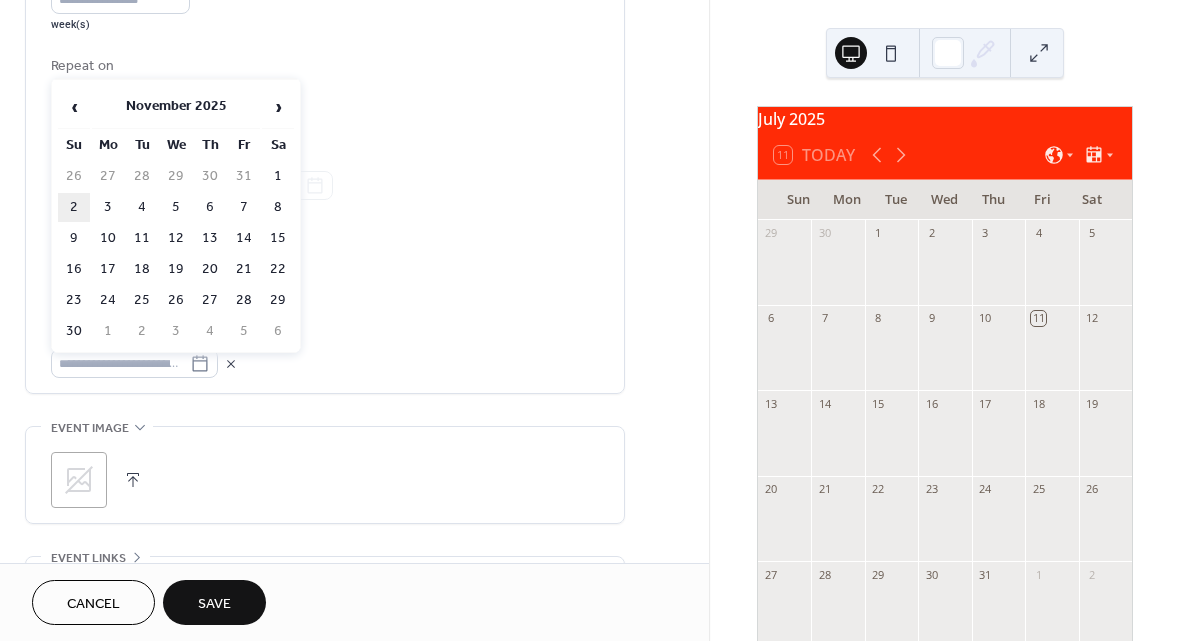 click on "2" at bounding box center [74, 207] 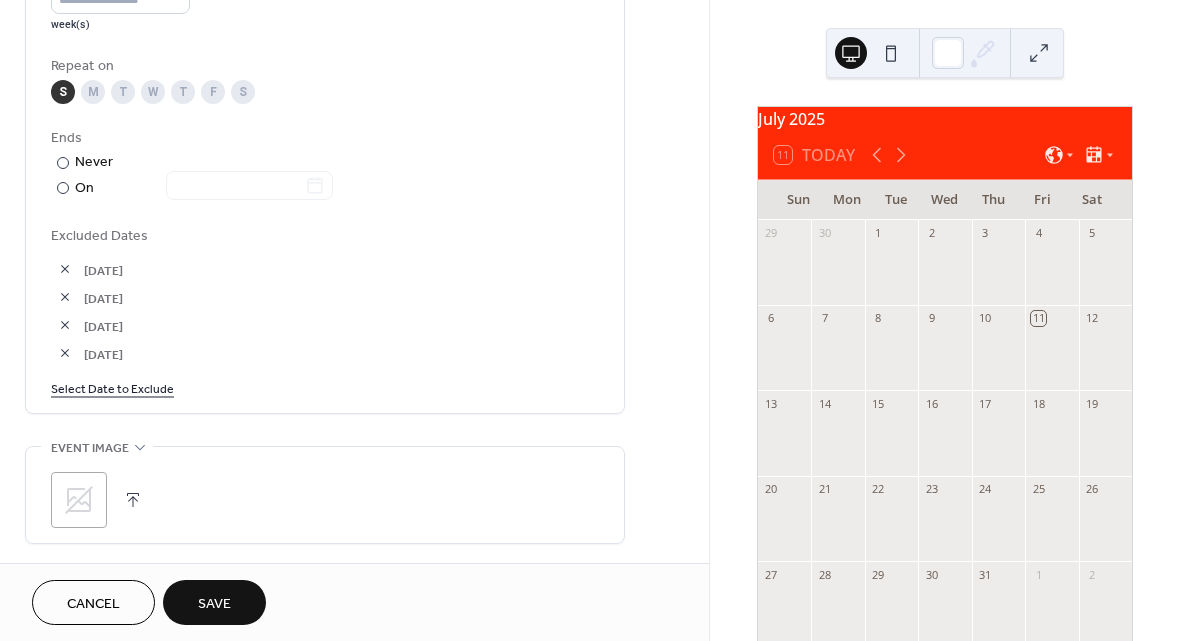 click on "Select Date to Exclude" at bounding box center (112, 387) 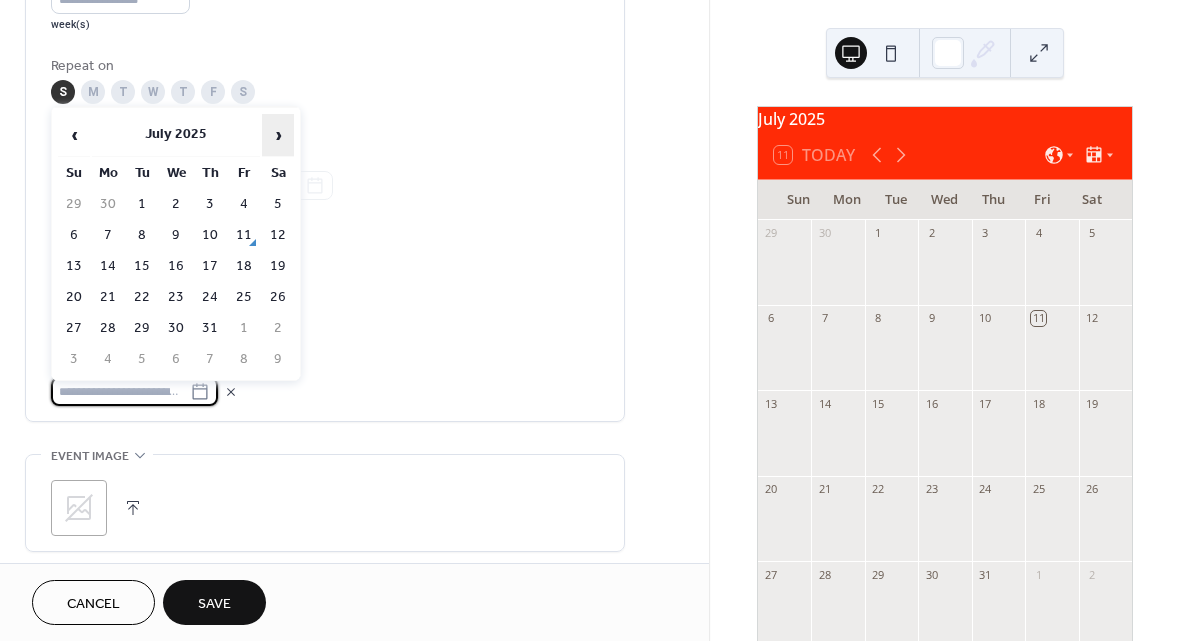 click on "›" at bounding box center (278, 135) 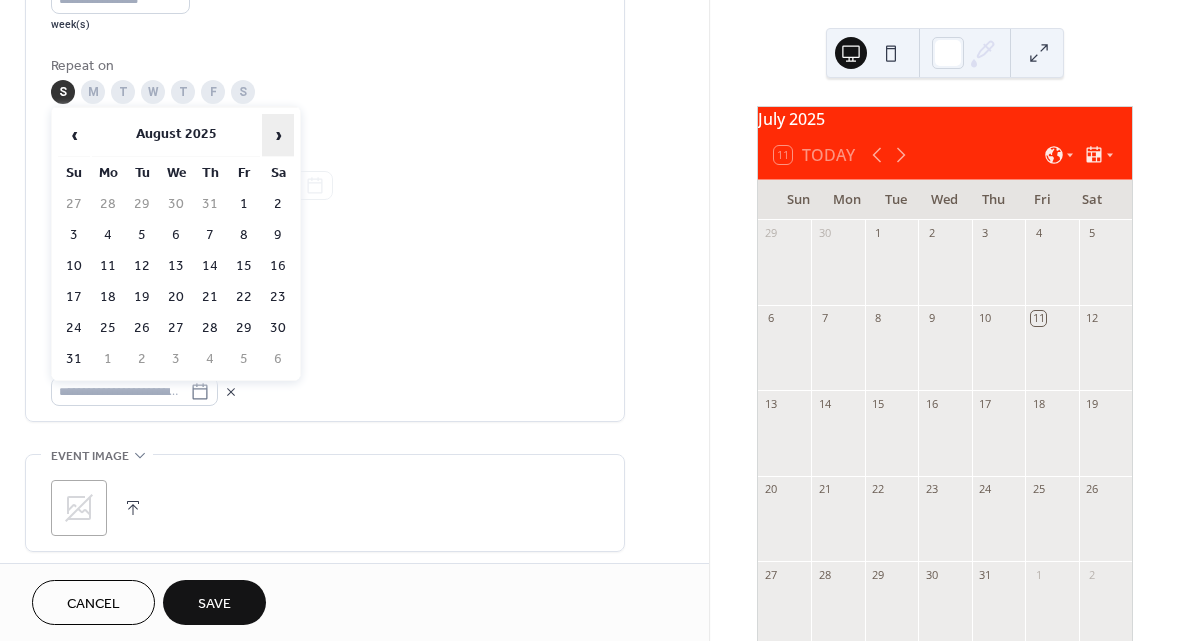 click on "›" at bounding box center (278, 135) 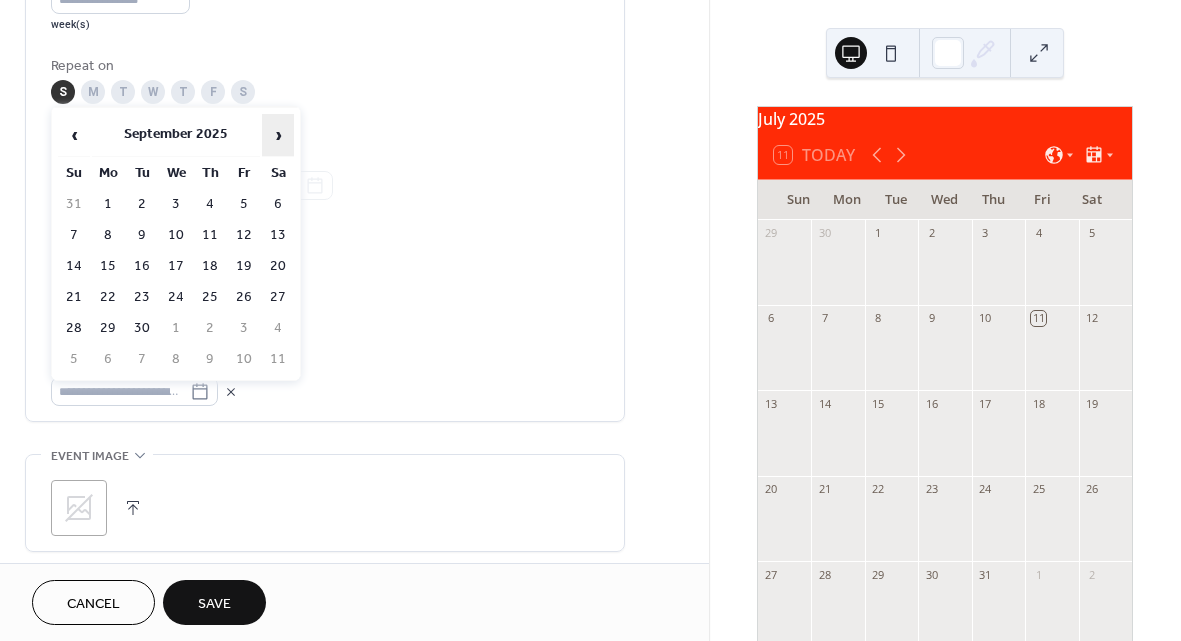 click on "›" at bounding box center [278, 135] 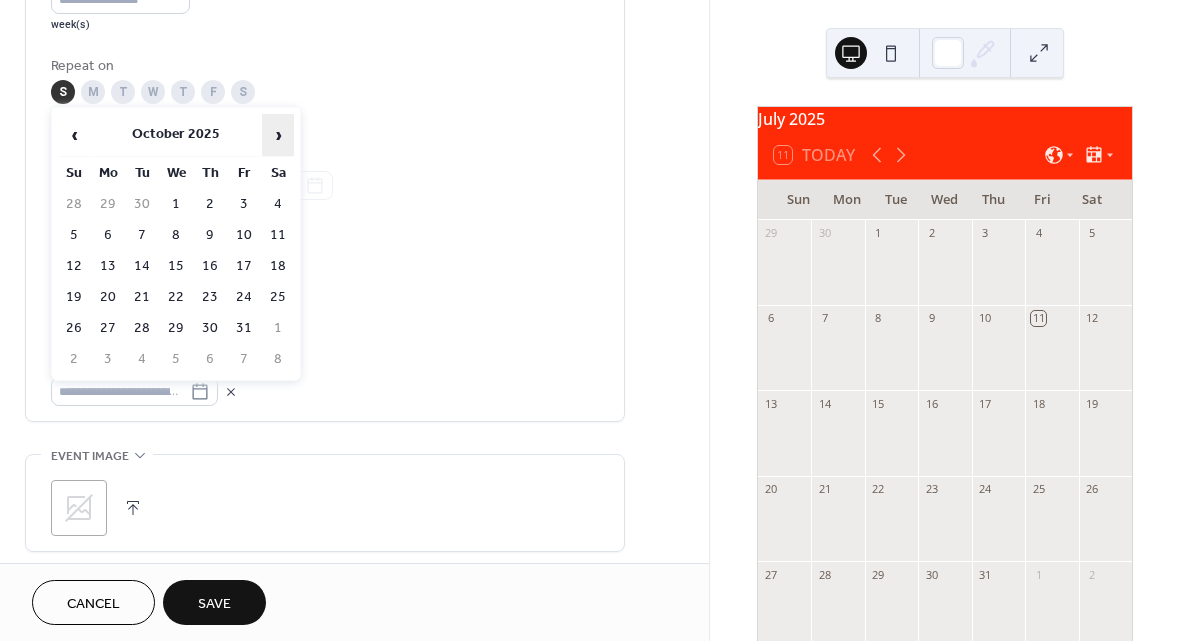 click on "›" at bounding box center (278, 135) 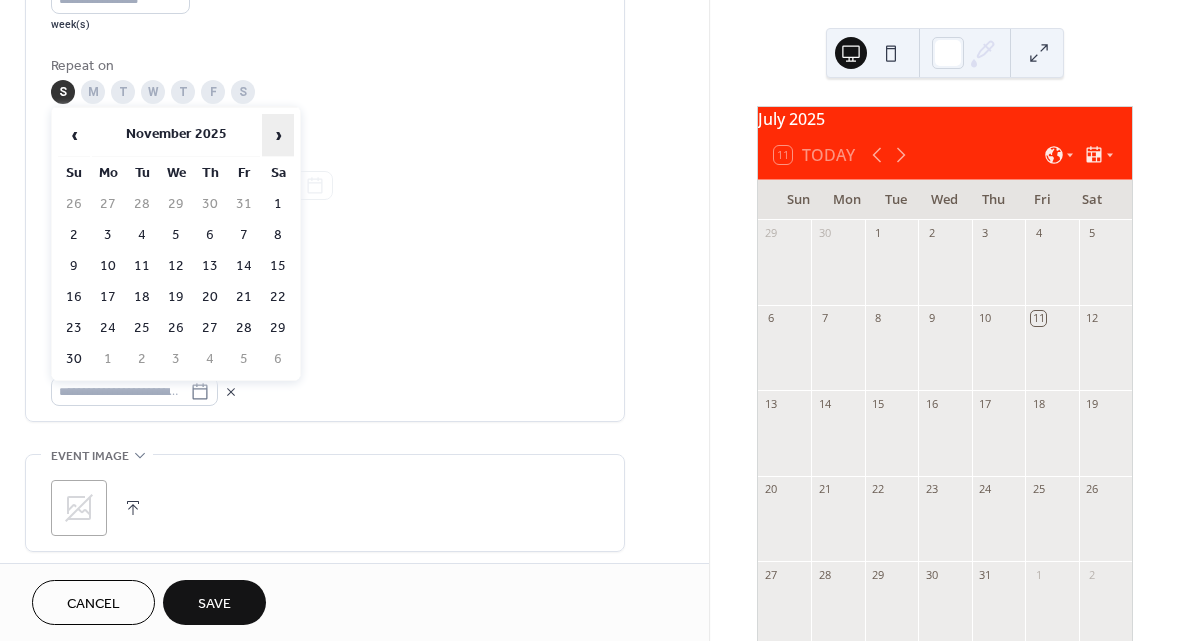 click on "›" at bounding box center [278, 135] 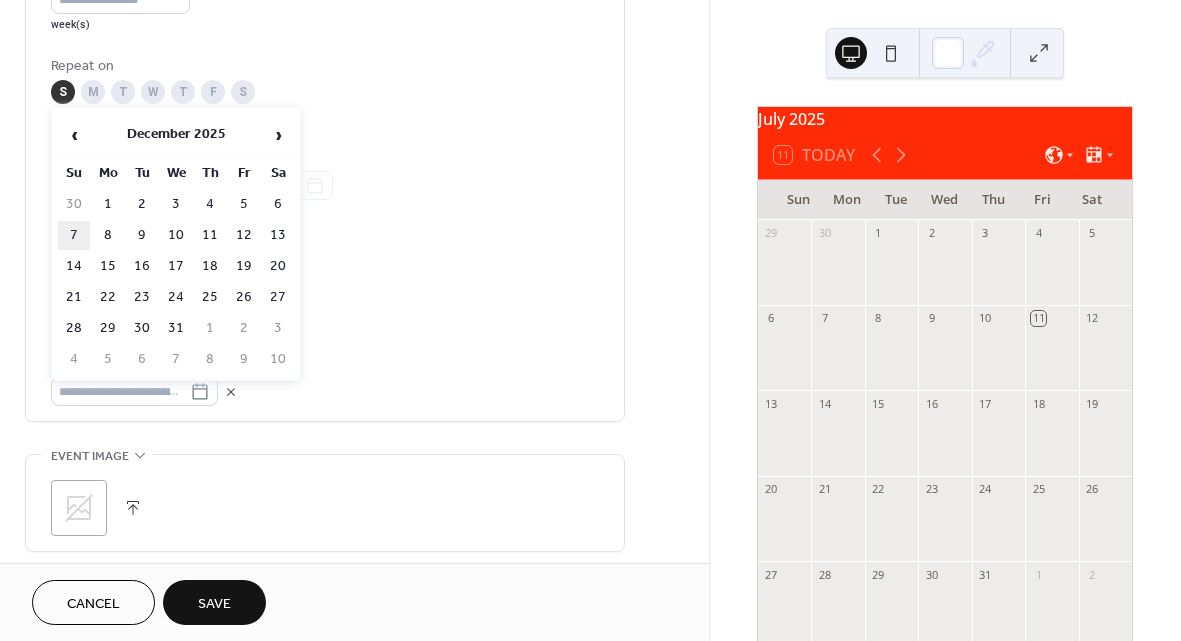 click on "7" at bounding box center (74, 235) 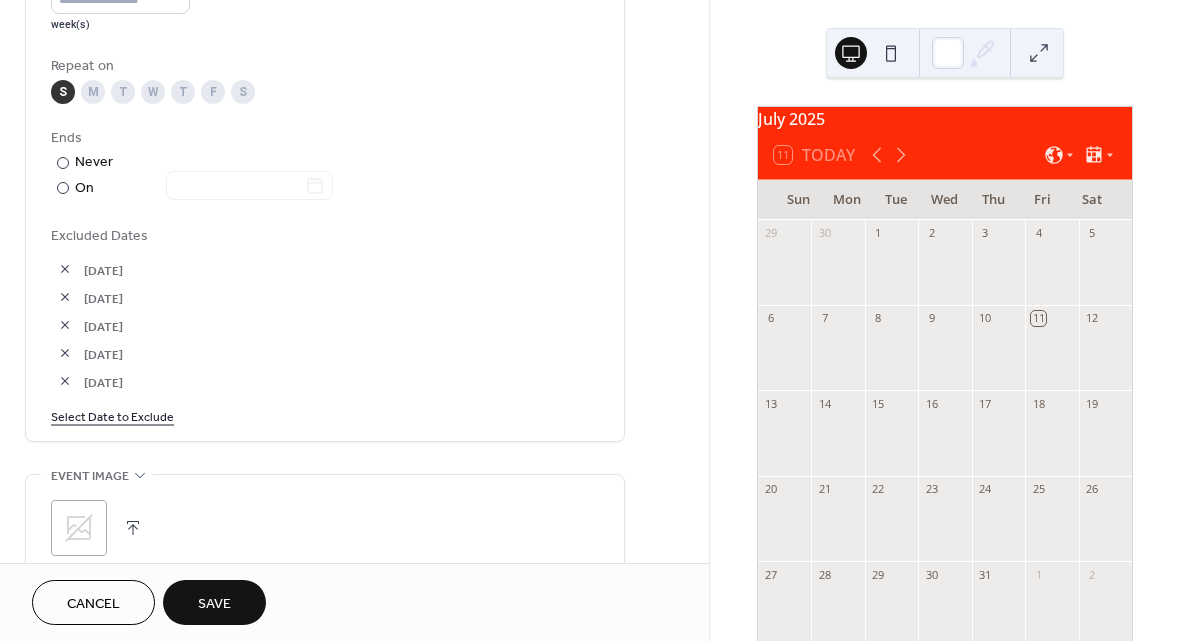 click on "Select Date to Exclude" at bounding box center [112, 415] 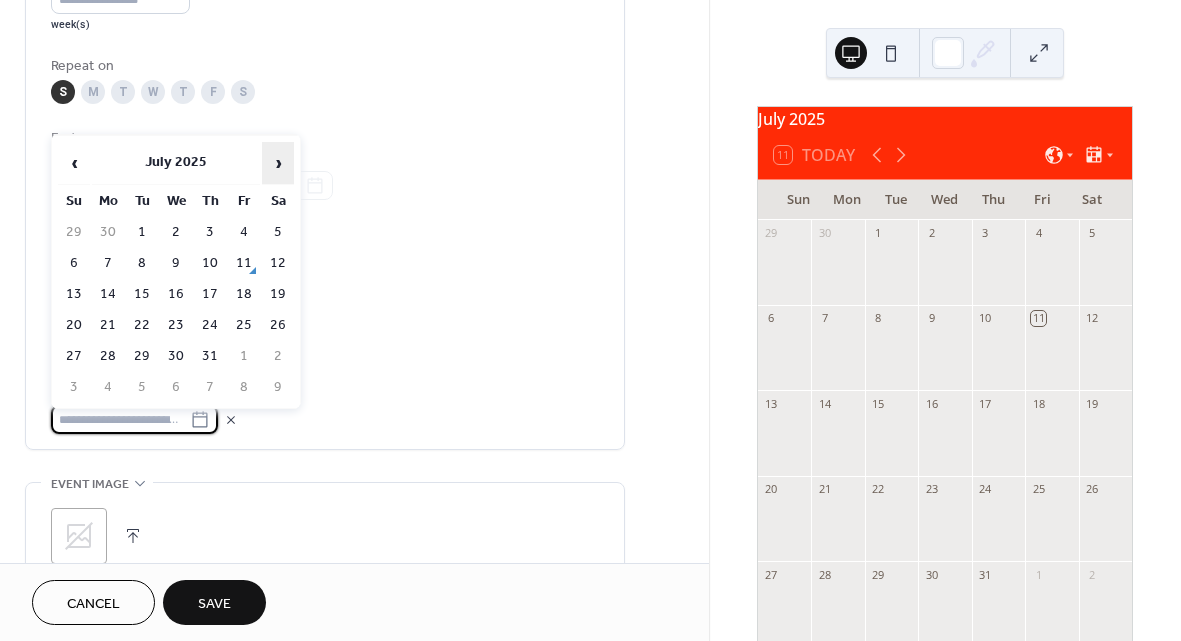 click on "›" at bounding box center (278, 163) 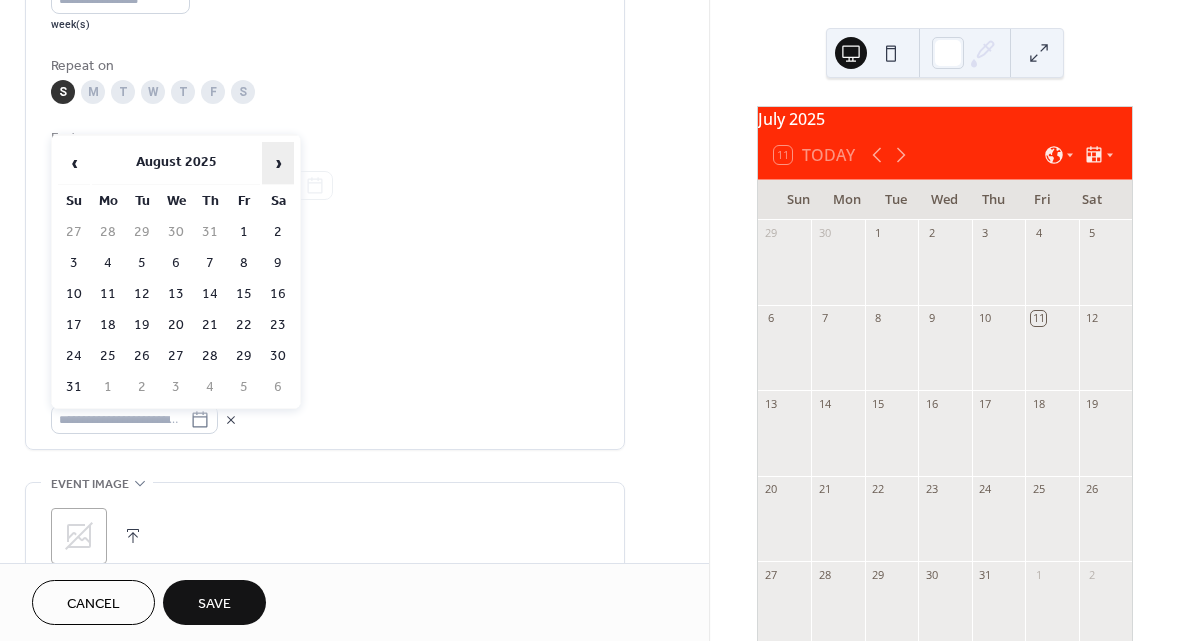 click on "›" at bounding box center (278, 163) 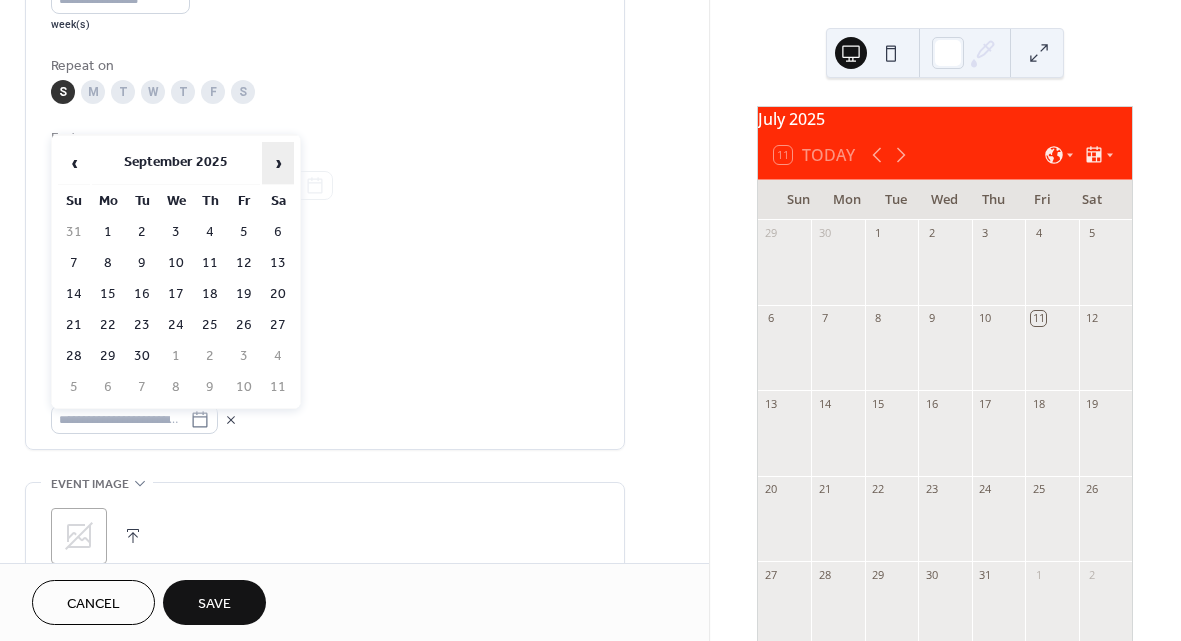 click on "›" at bounding box center (278, 163) 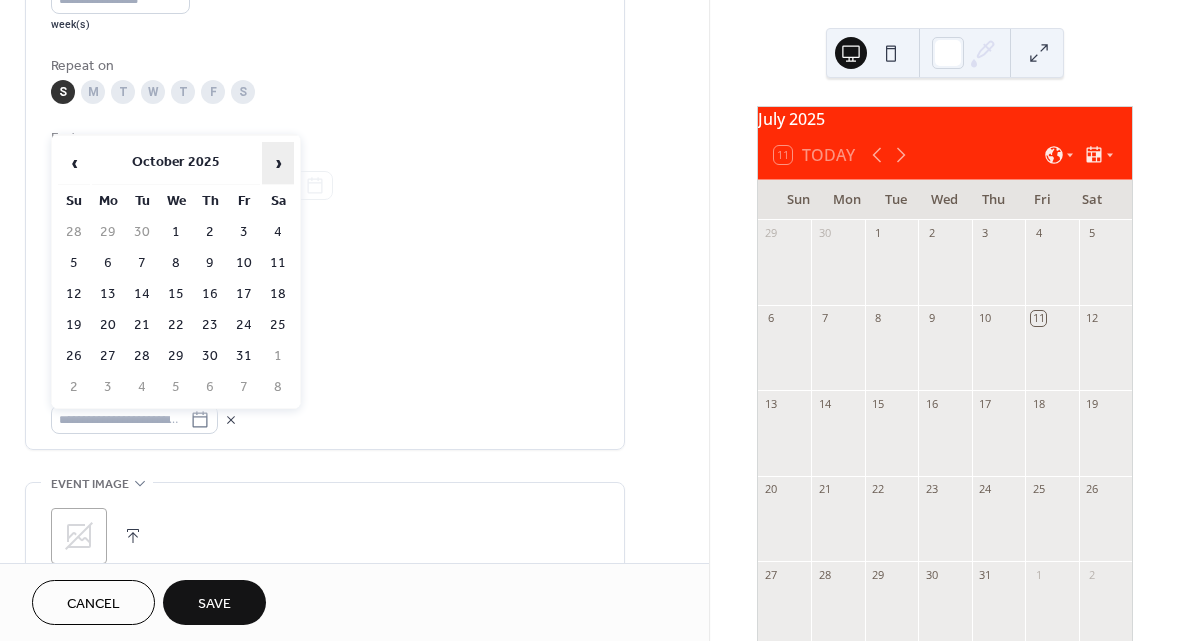 click on "›" at bounding box center (278, 163) 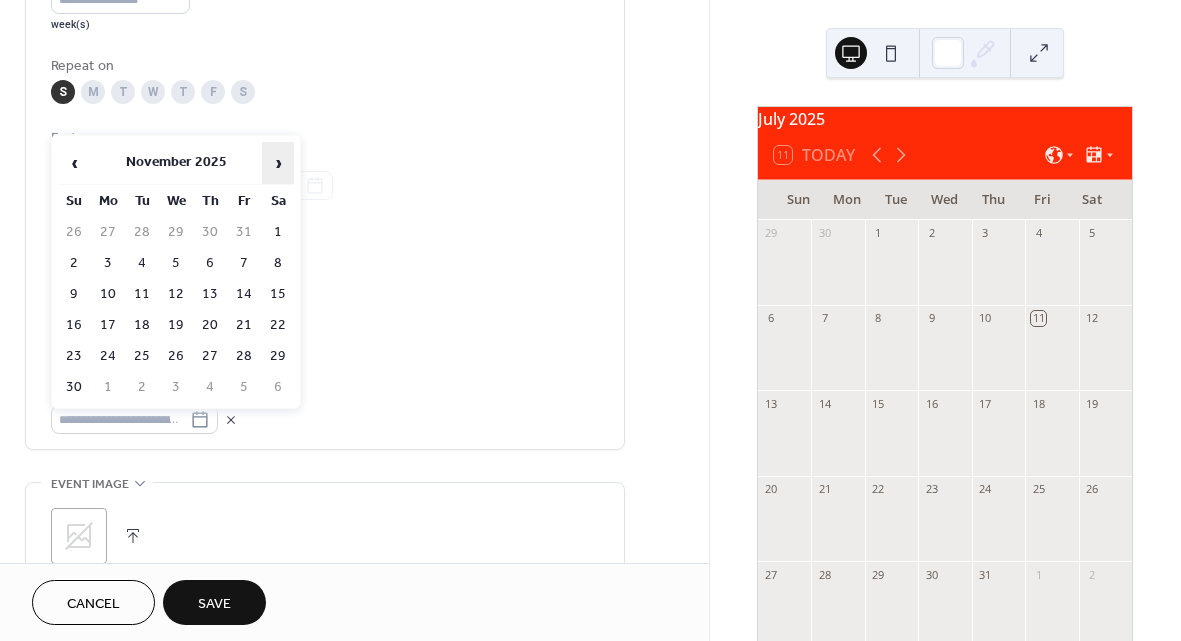 click on "›" at bounding box center [278, 163] 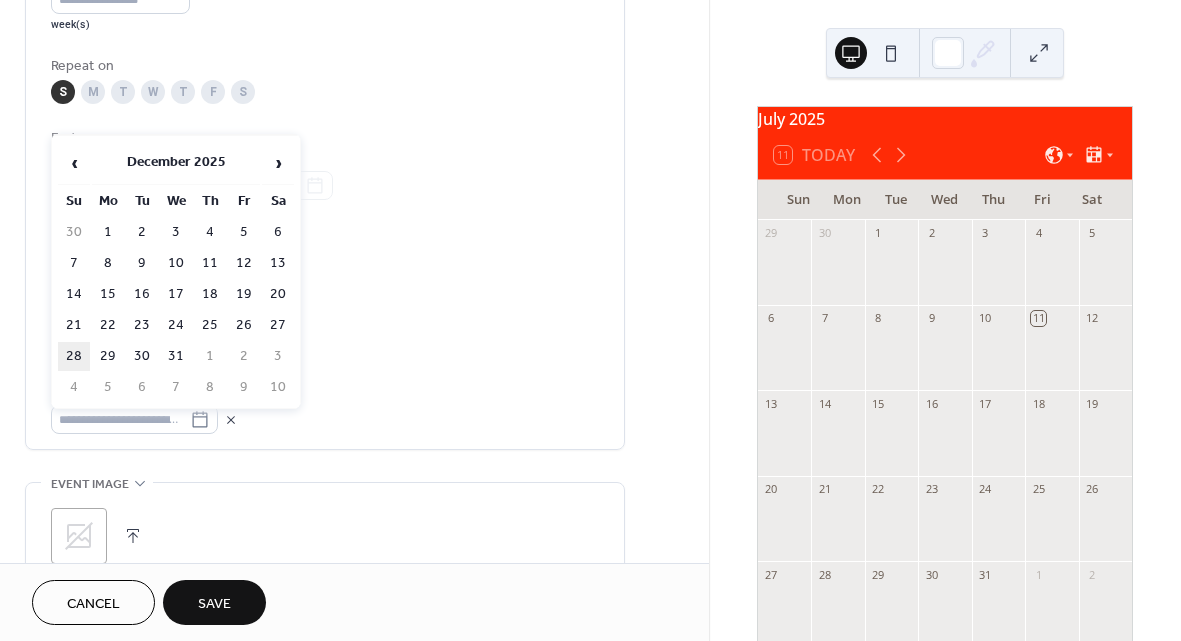 click on "28" at bounding box center [74, 356] 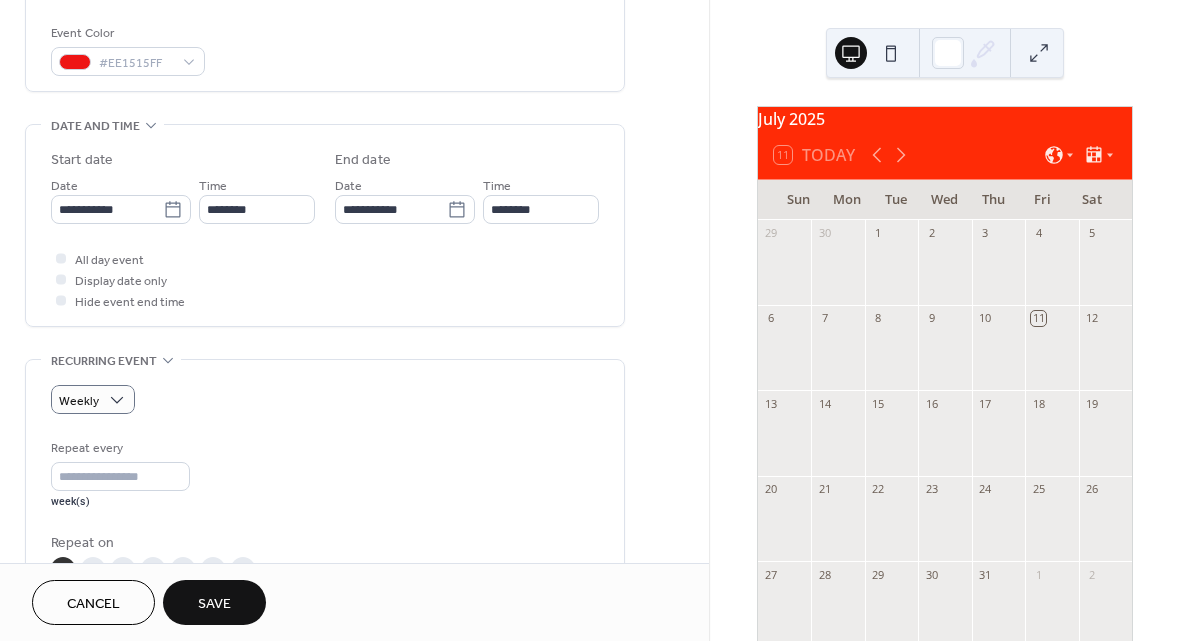 scroll, scrollTop: 555, scrollLeft: 0, axis: vertical 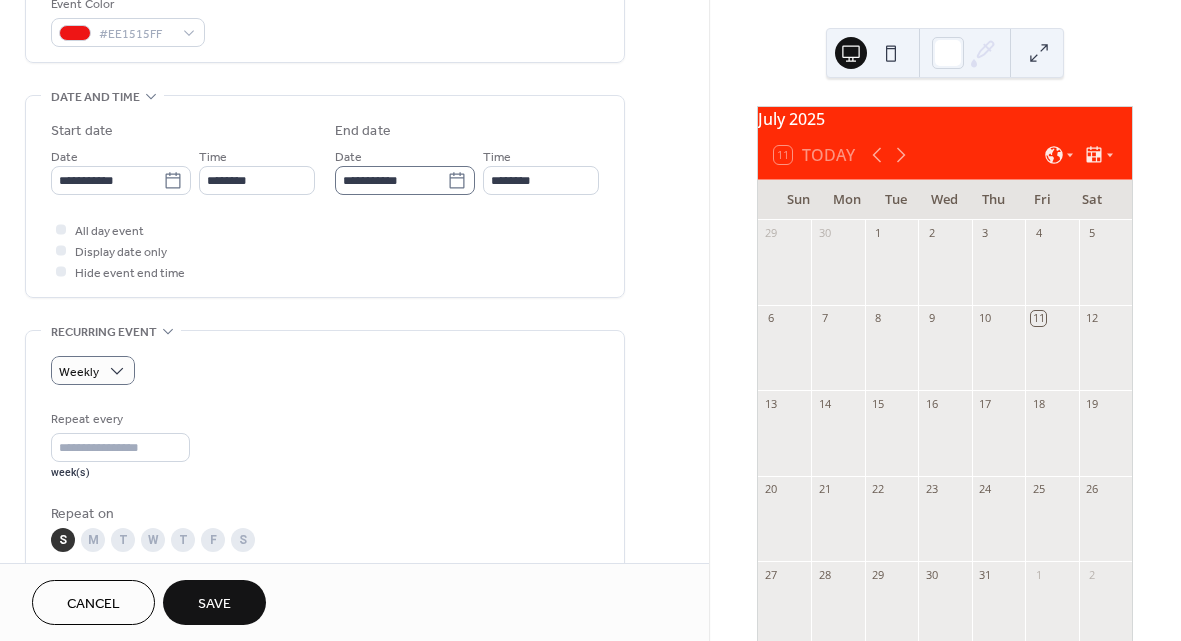 click 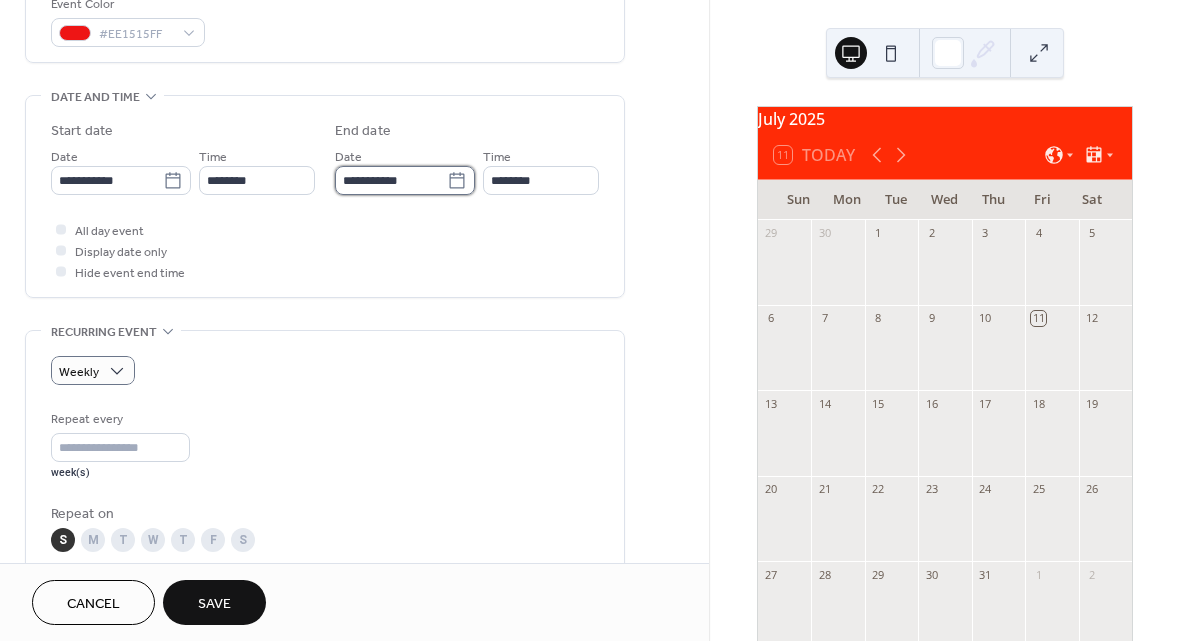 click on "**********" at bounding box center [391, 180] 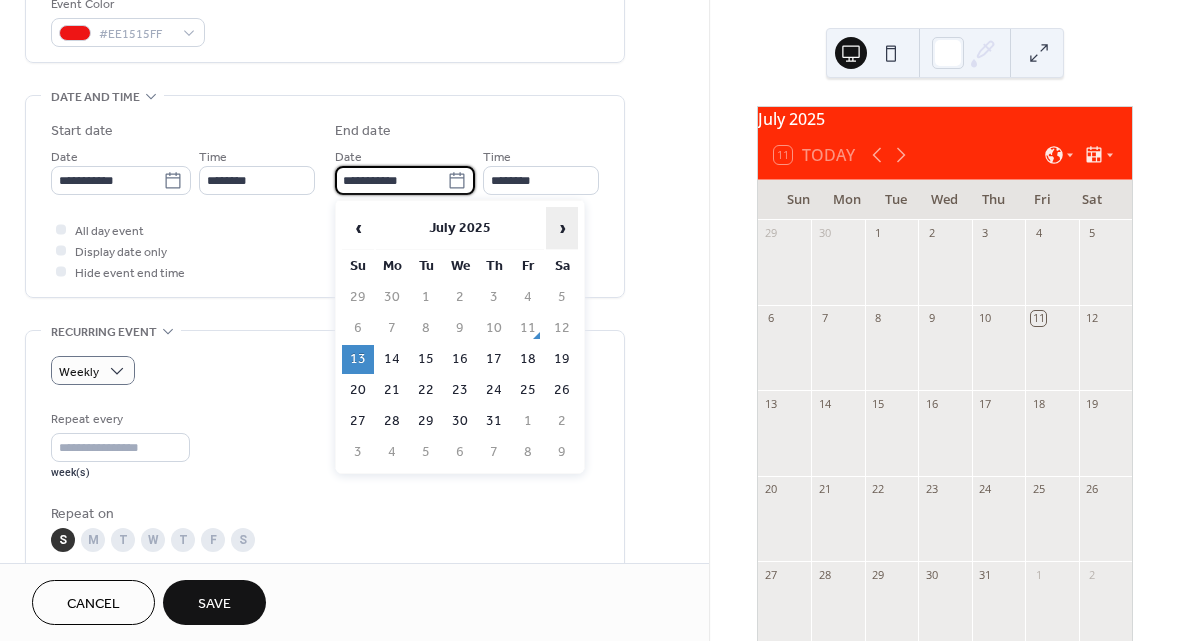 click on "›" at bounding box center [562, 228] 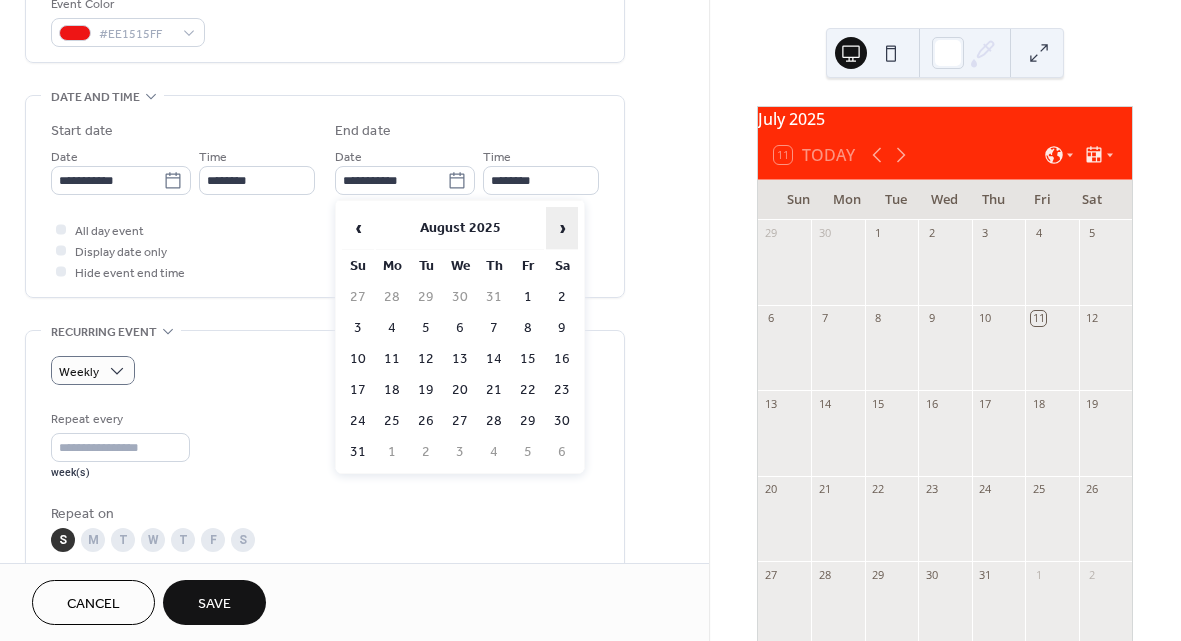 click on "›" at bounding box center [562, 228] 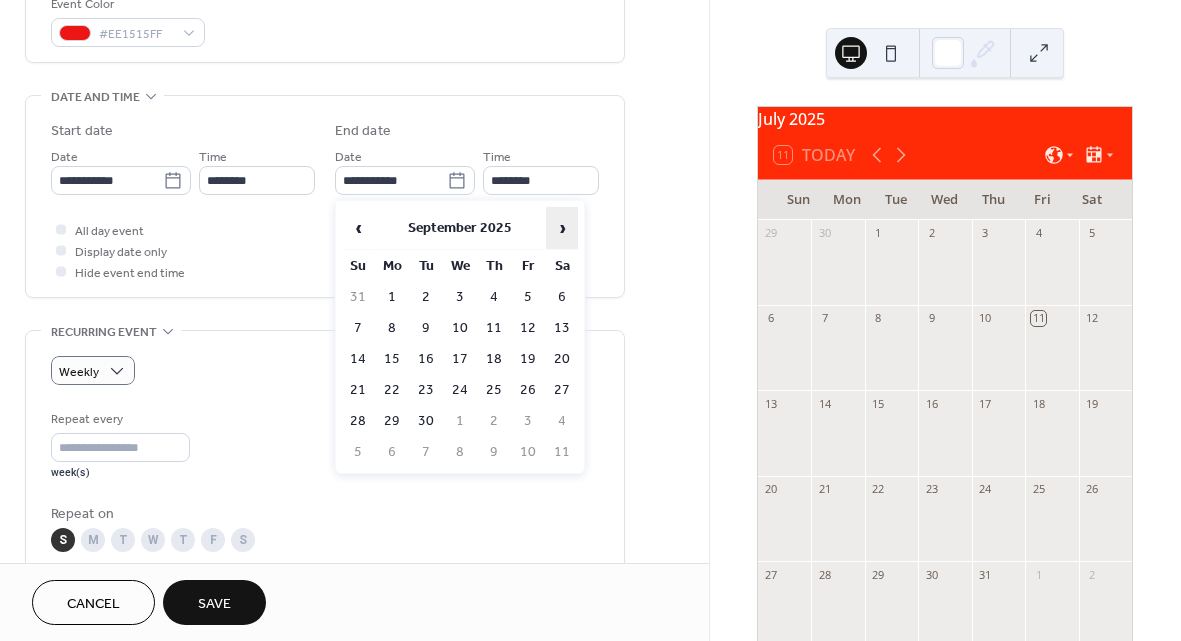 click on "›" at bounding box center [562, 228] 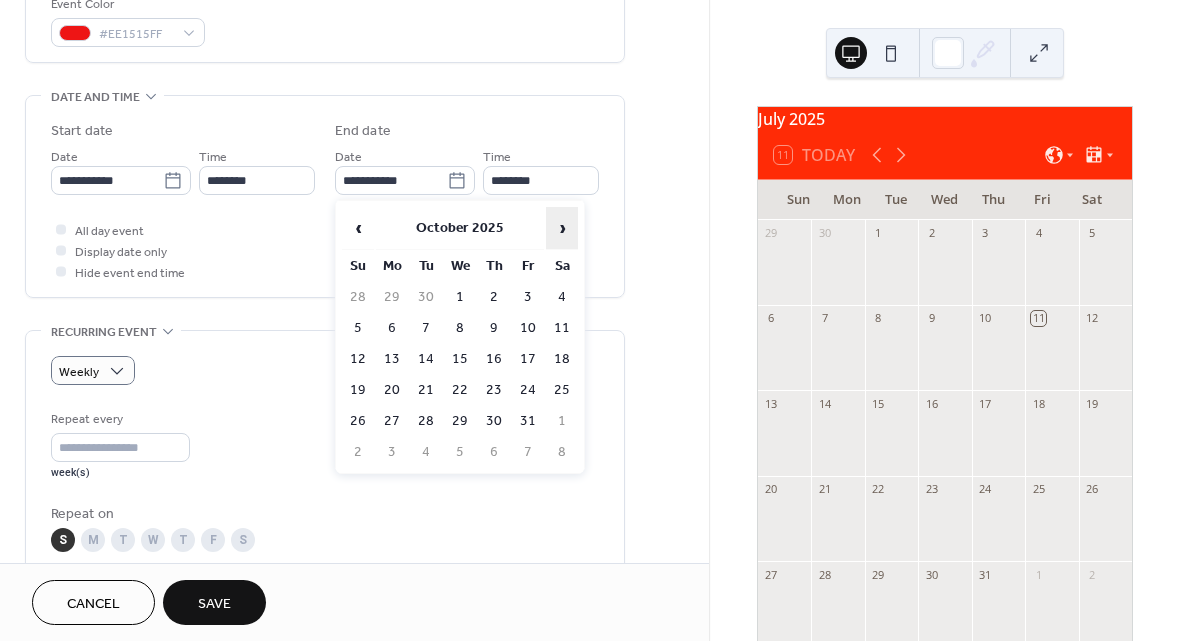 click on "›" at bounding box center (562, 228) 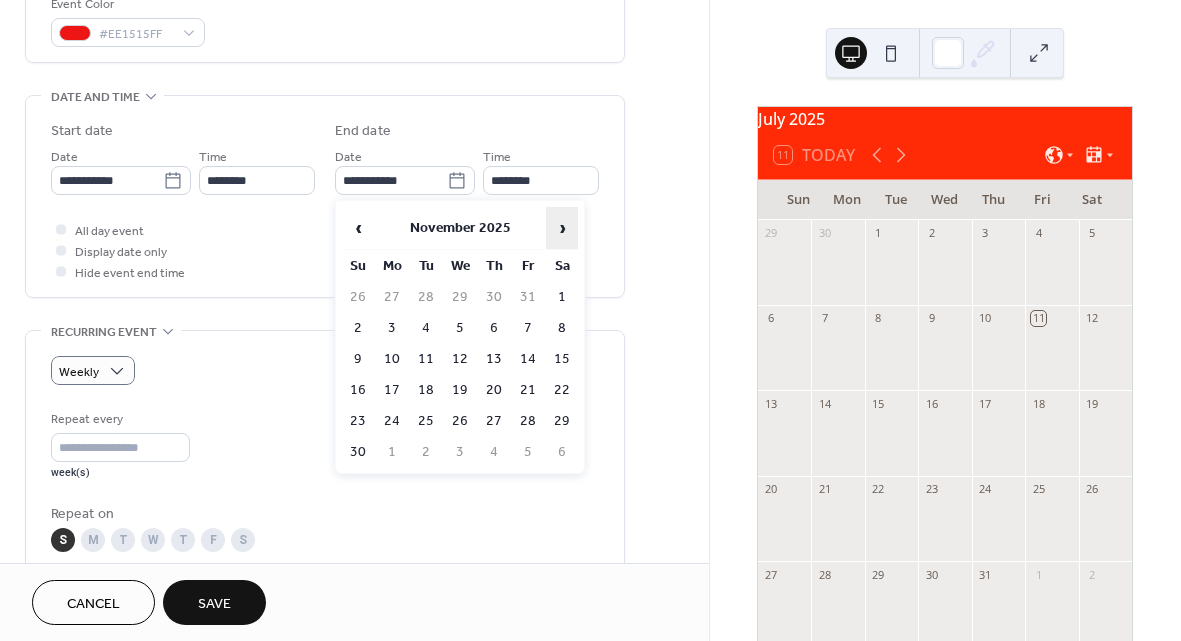 click on "›" at bounding box center [562, 228] 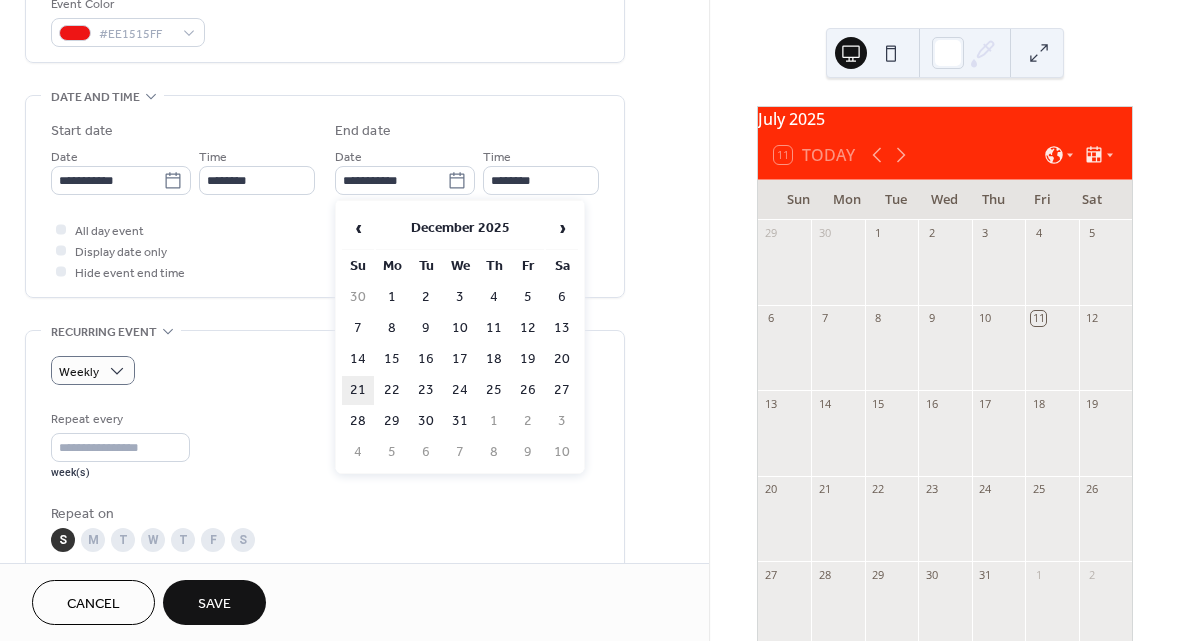 click on "21" at bounding box center [358, 390] 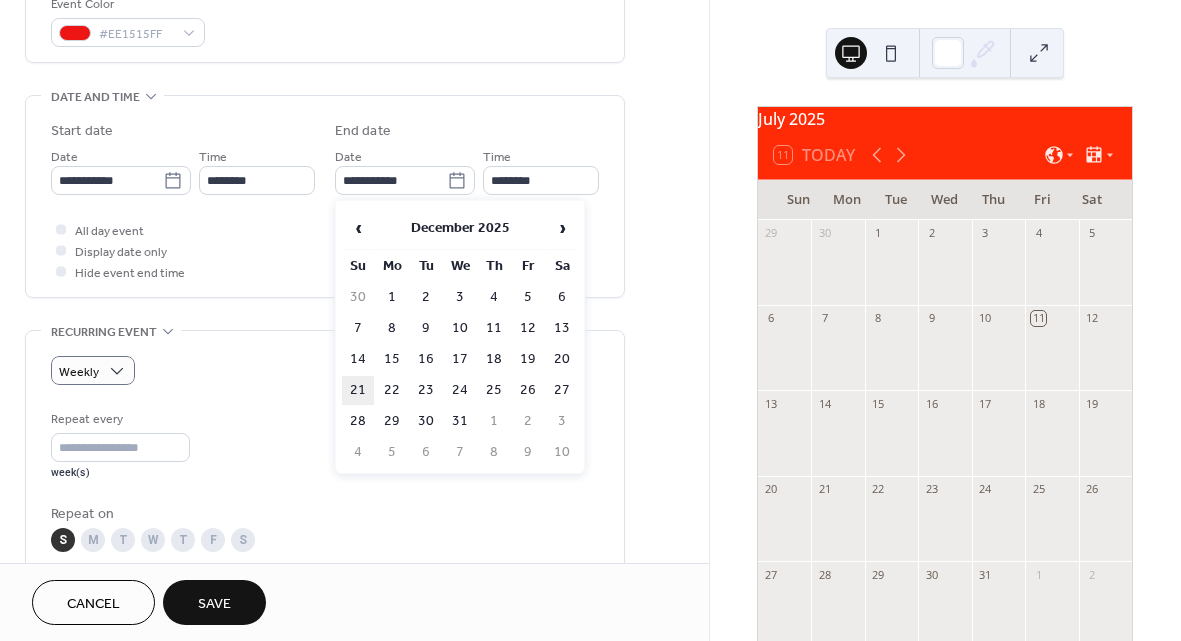 type on "**********" 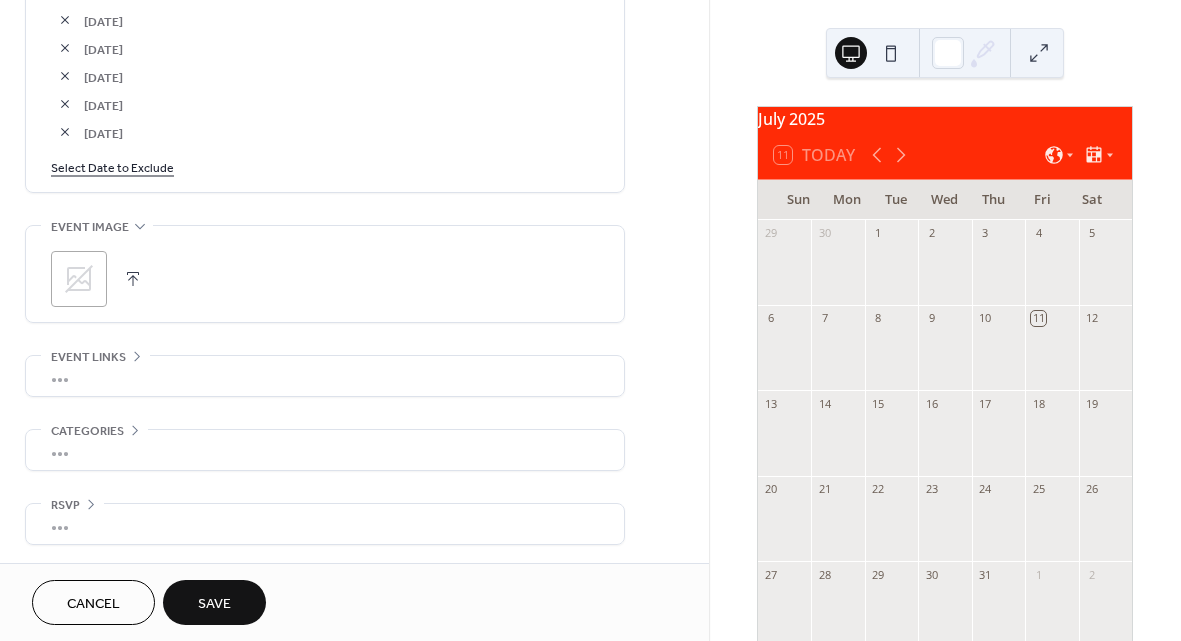 scroll, scrollTop: 1282, scrollLeft: 0, axis: vertical 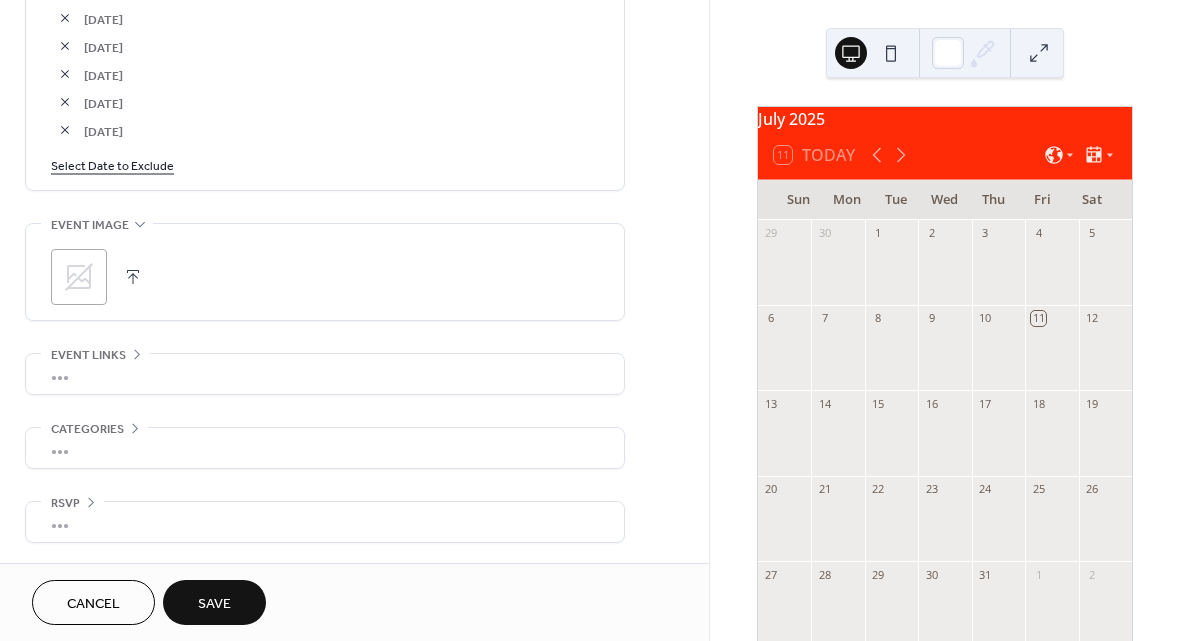 click at bounding box center [133, 277] 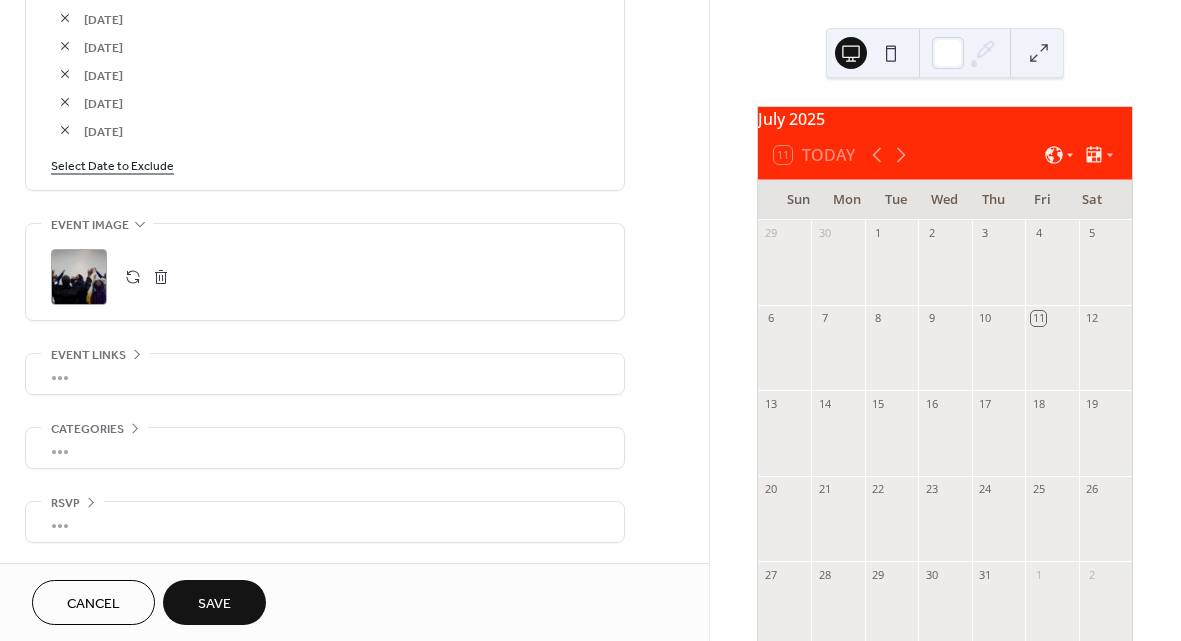 click on "•••" at bounding box center [325, 374] 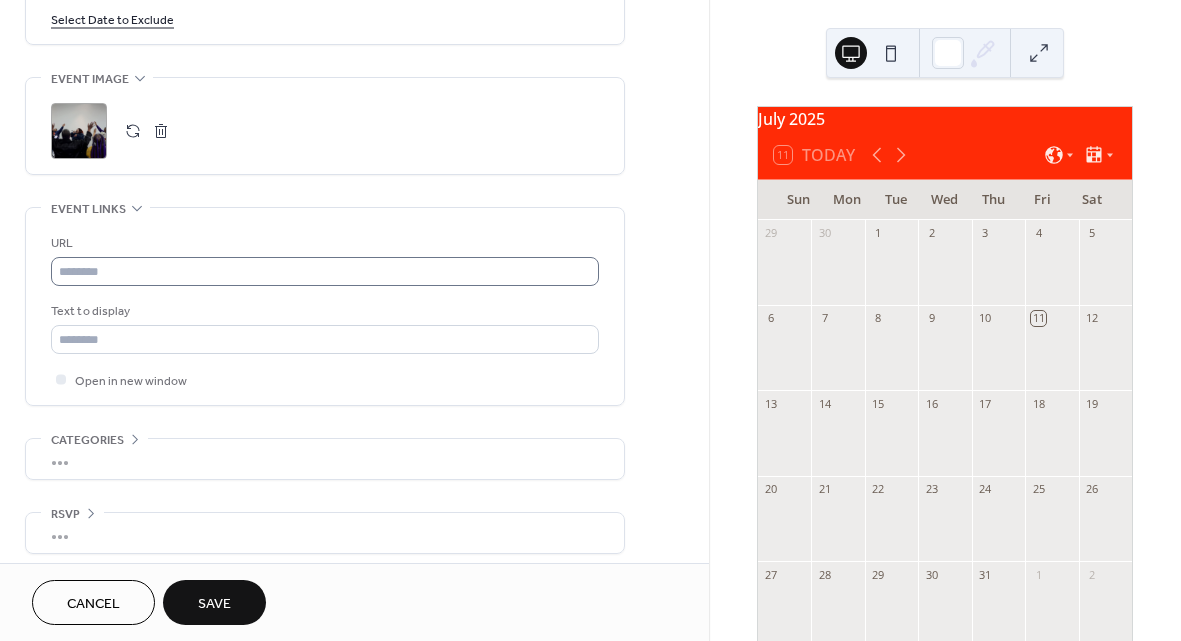 scroll, scrollTop: 1439, scrollLeft: 0, axis: vertical 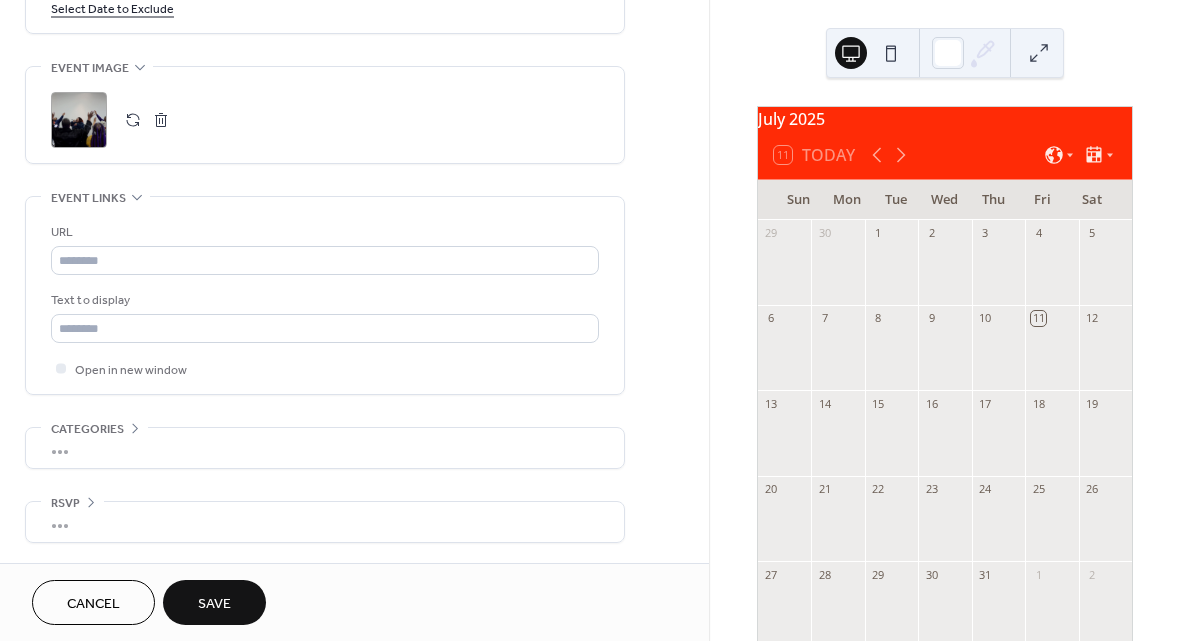 click 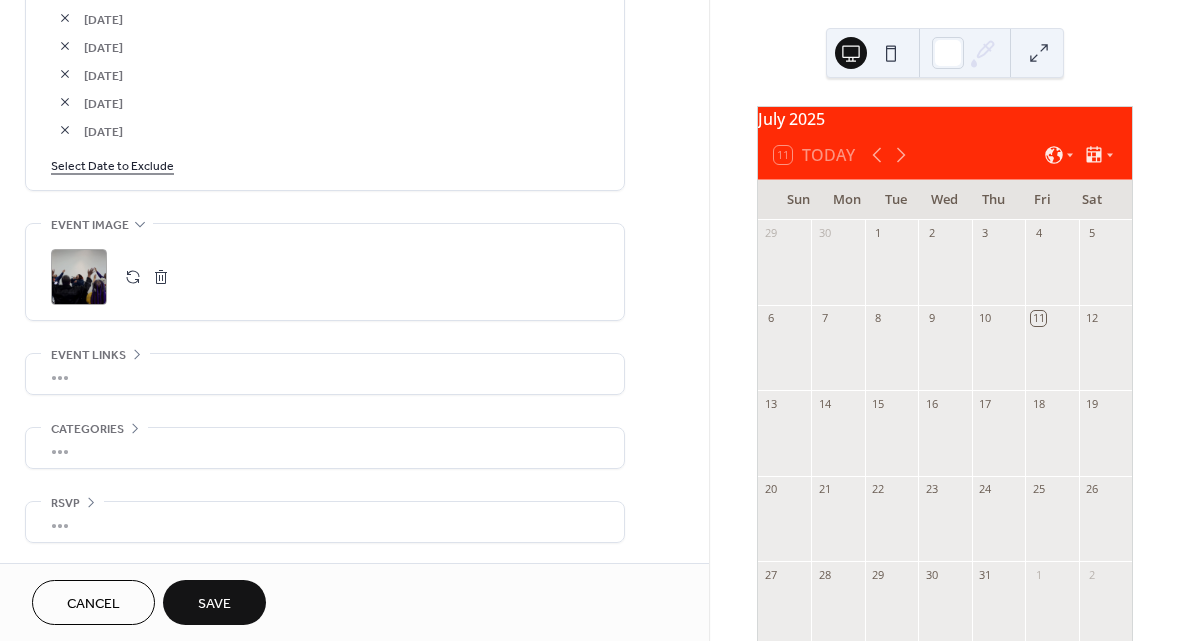 scroll, scrollTop: 1282, scrollLeft: 0, axis: vertical 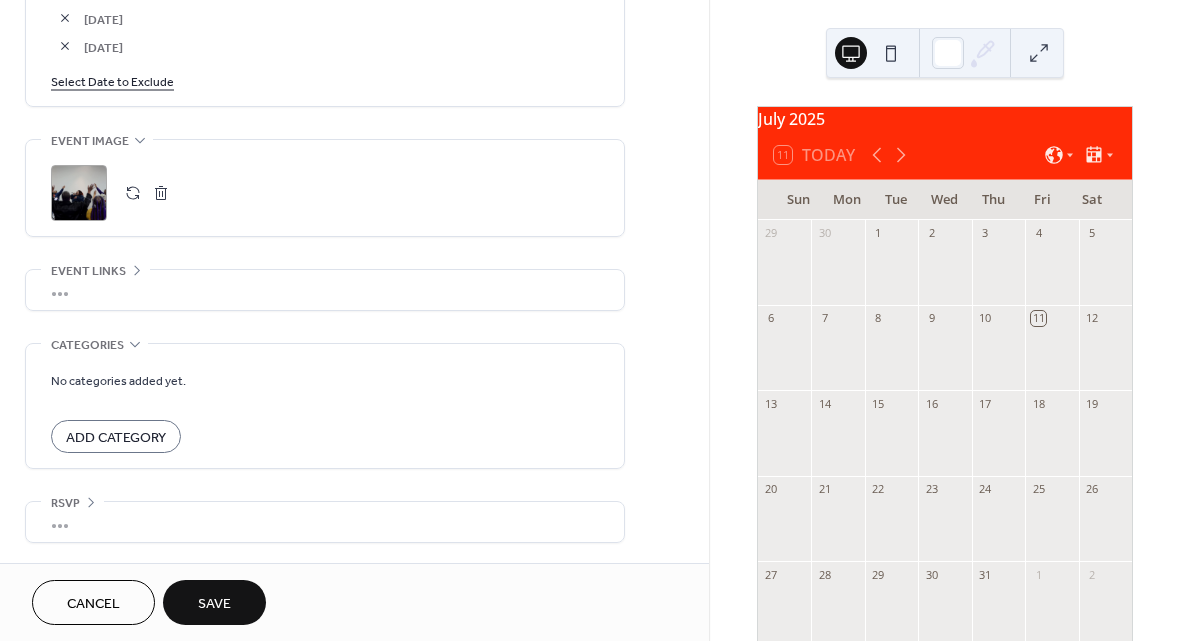 click 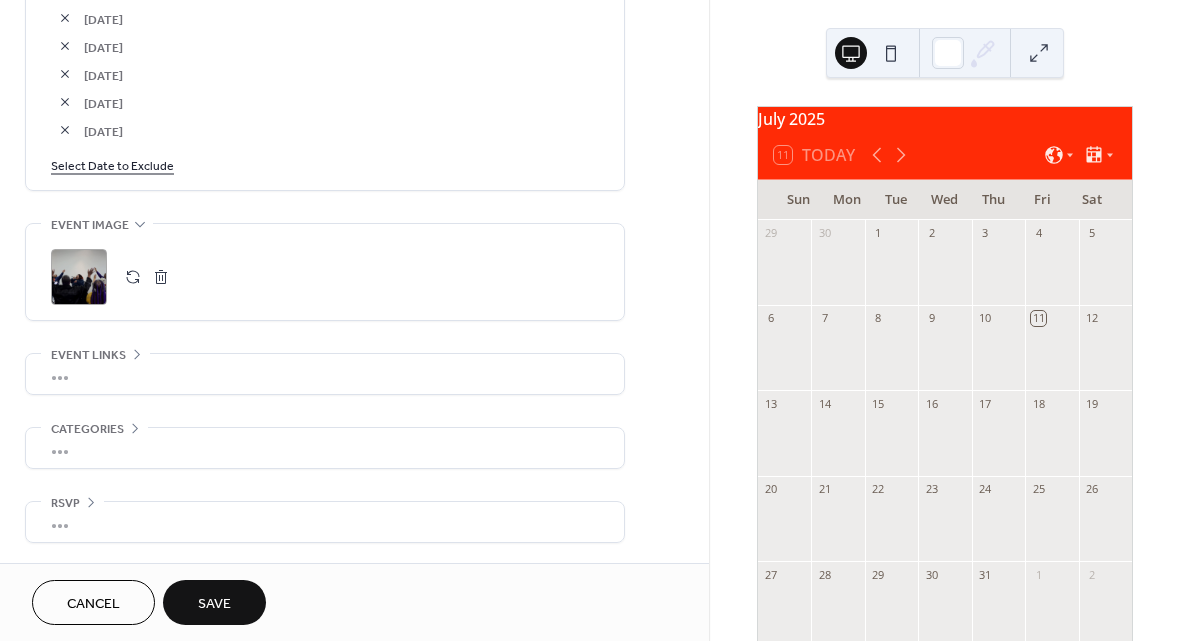 scroll, scrollTop: 1282, scrollLeft: 0, axis: vertical 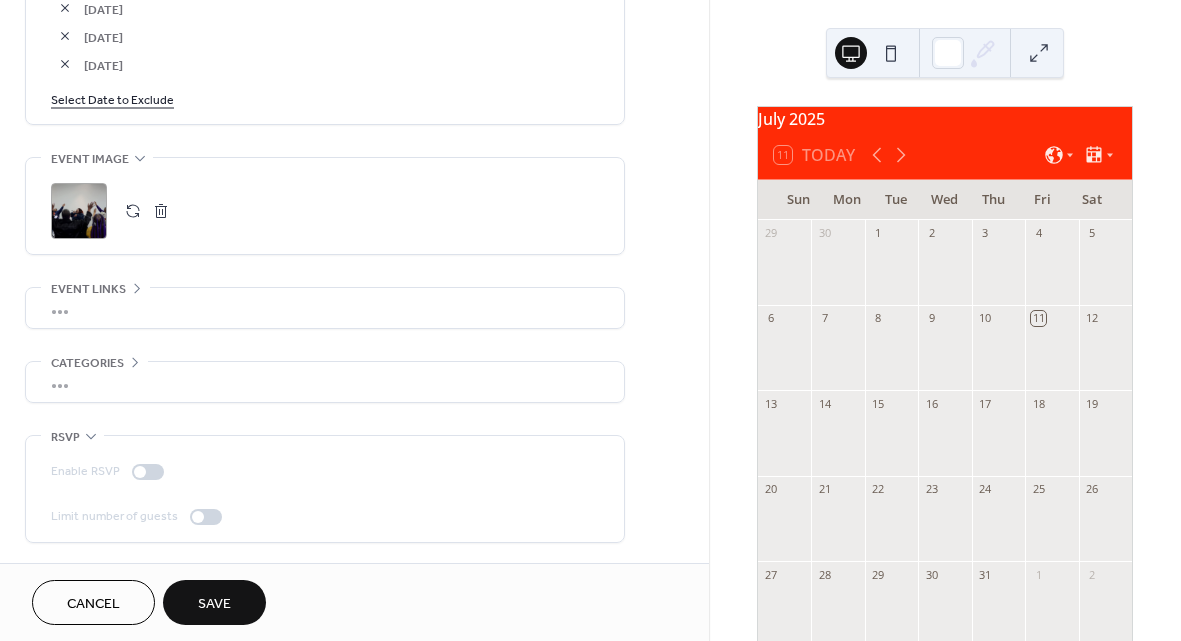 click 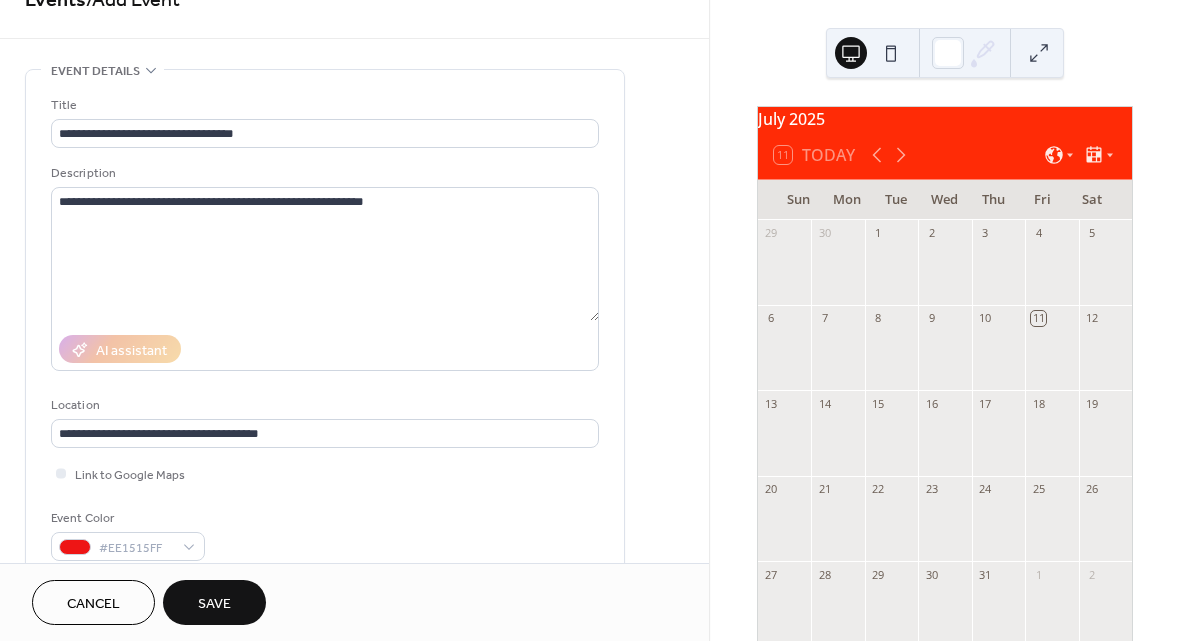 scroll, scrollTop: 0, scrollLeft: 0, axis: both 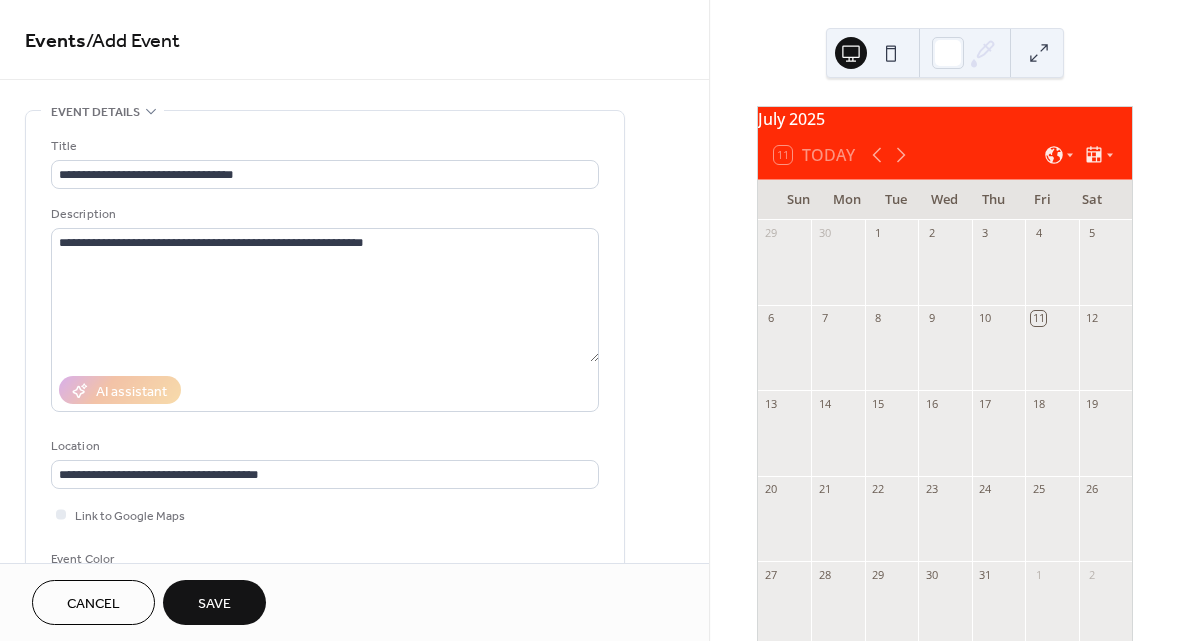 click on "Save" at bounding box center [214, 604] 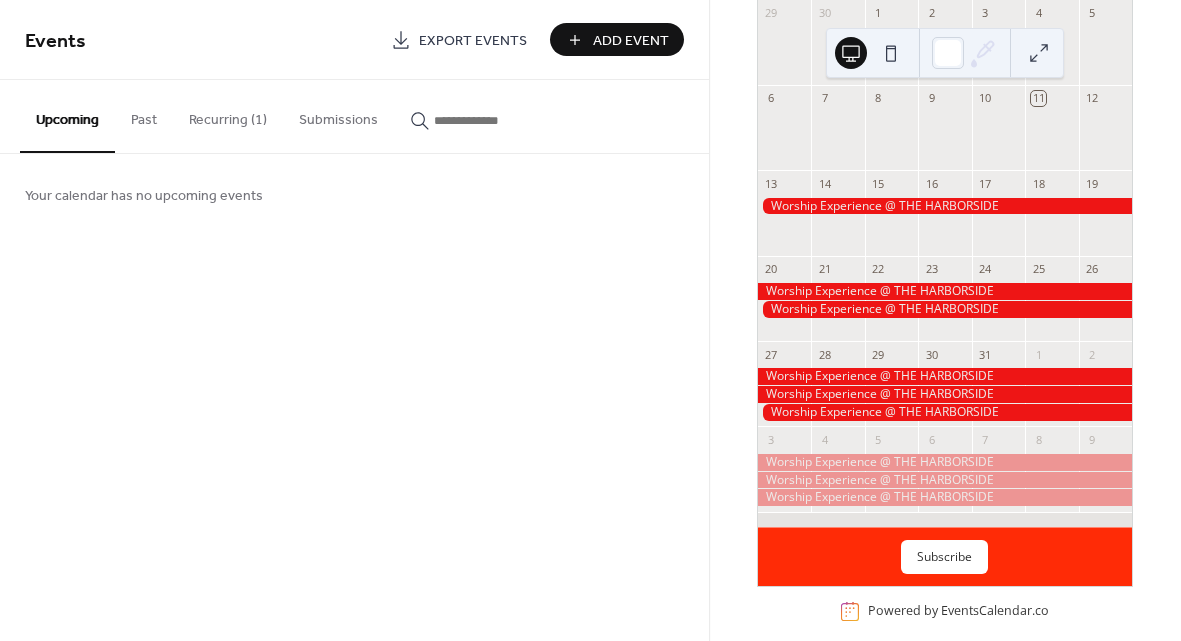 scroll, scrollTop: 255, scrollLeft: 0, axis: vertical 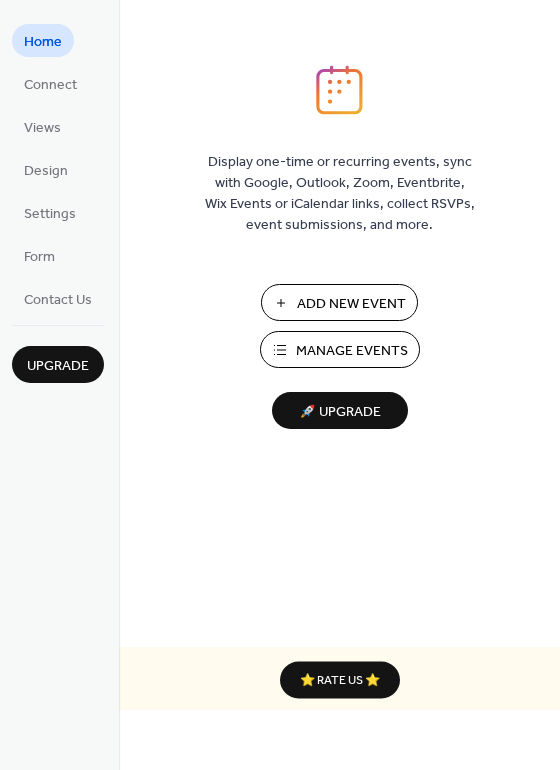 click on "Manage Events" at bounding box center (352, 351) 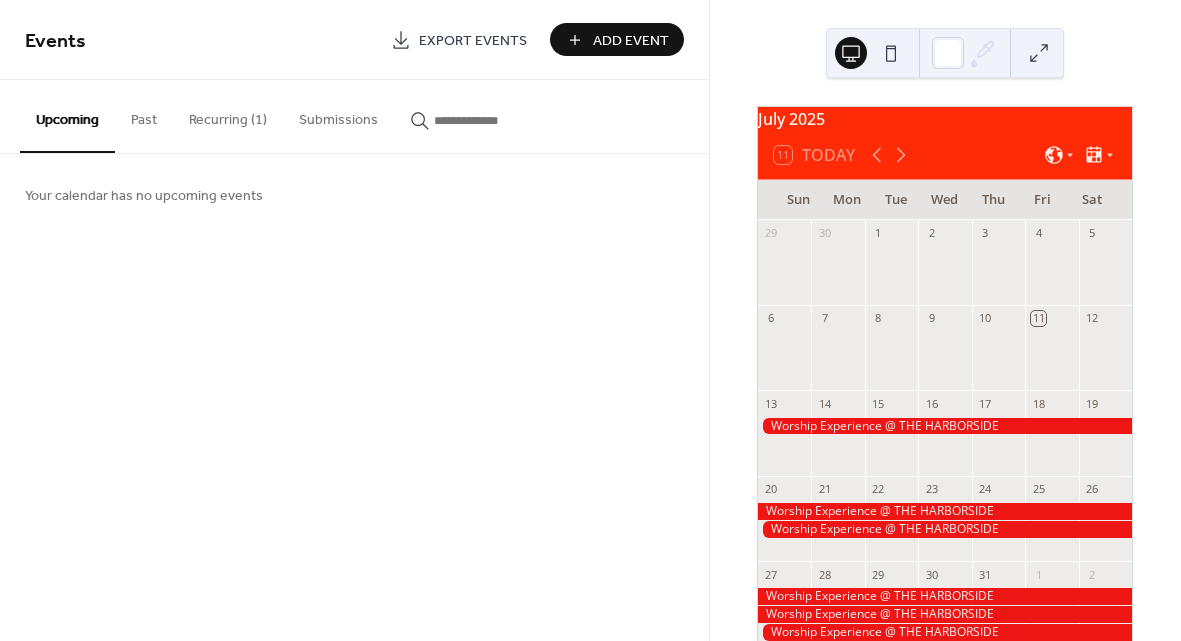 scroll, scrollTop: 0, scrollLeft: 0, axis: both 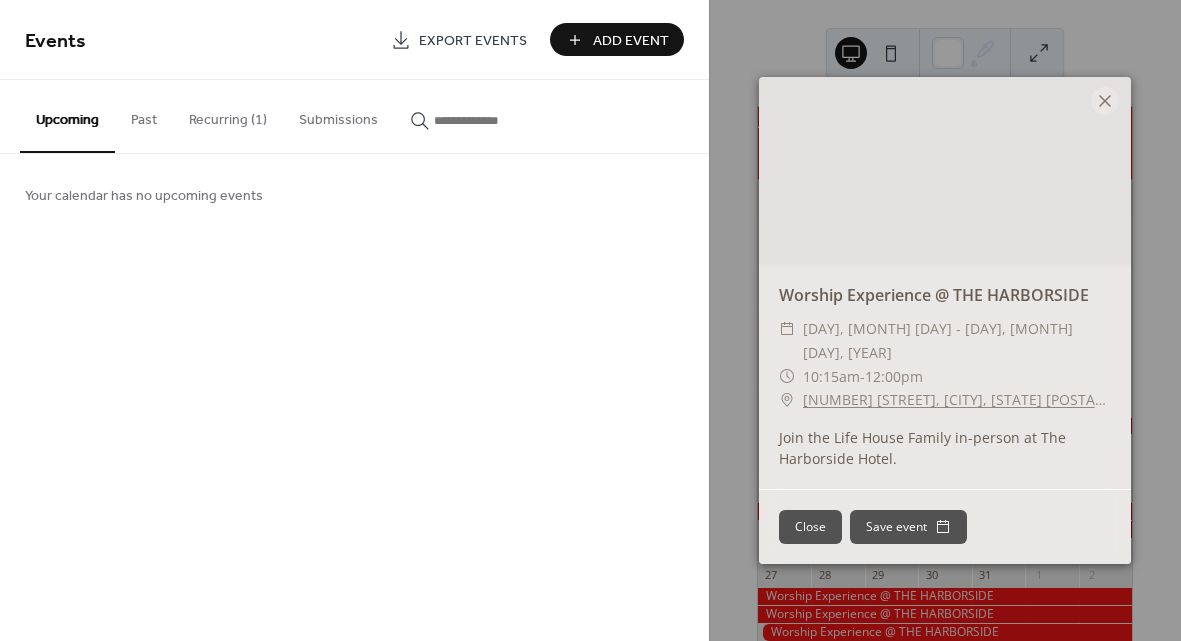 click on "Recurring  (1)" at bounding box center (228, 115) 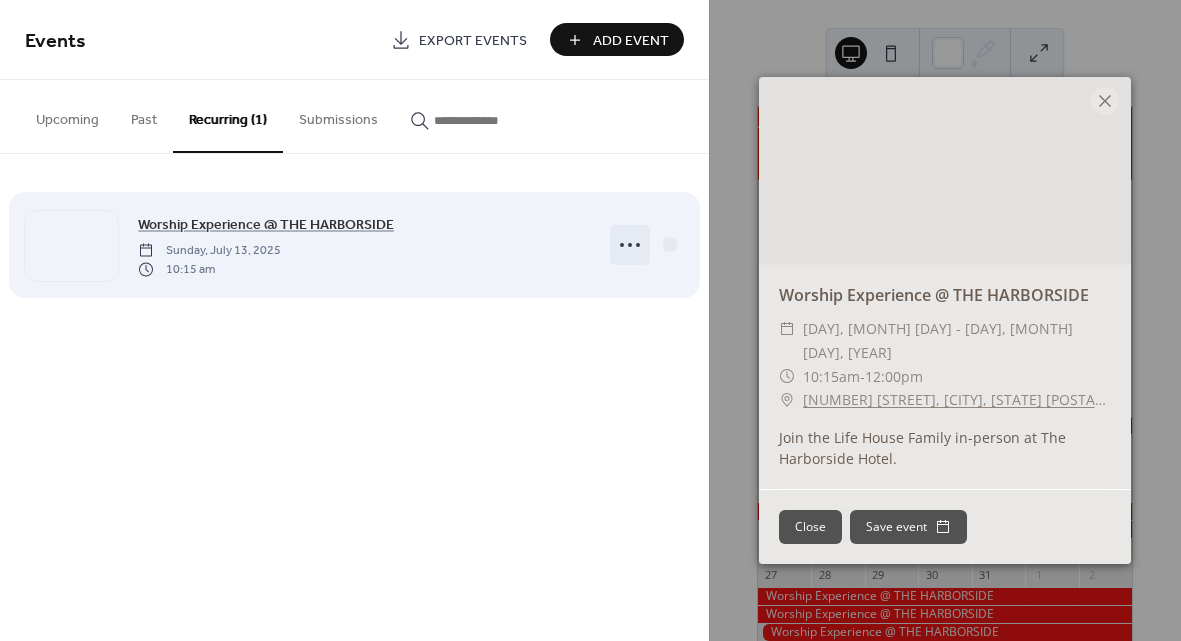 click 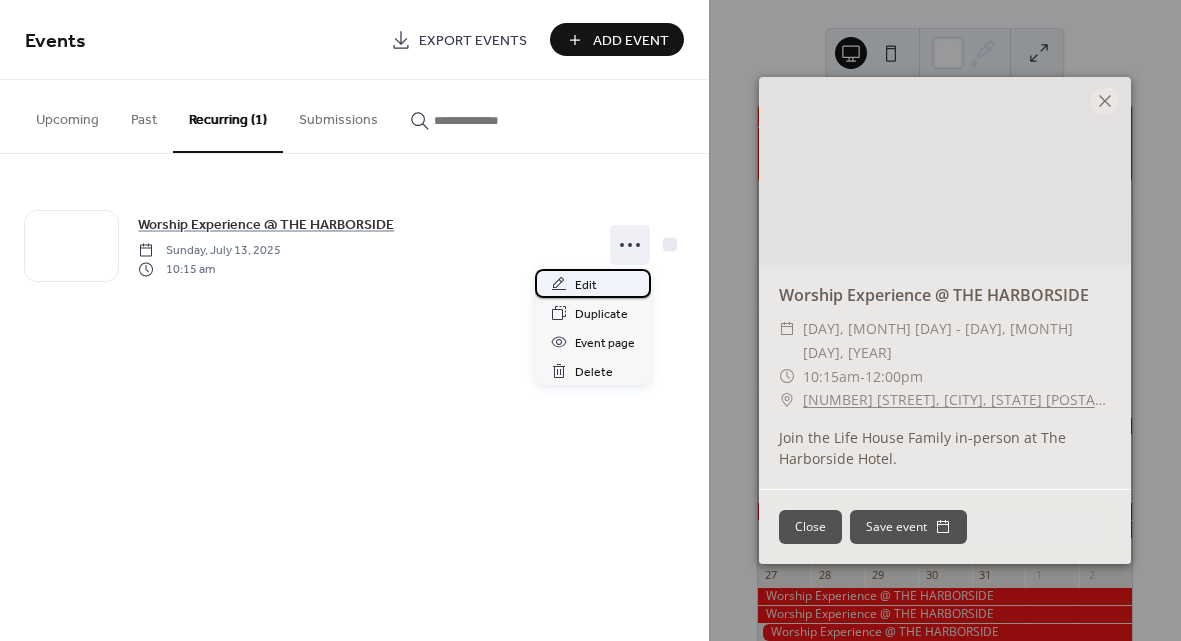 click on "Edit" at bounding box center [586, 285] 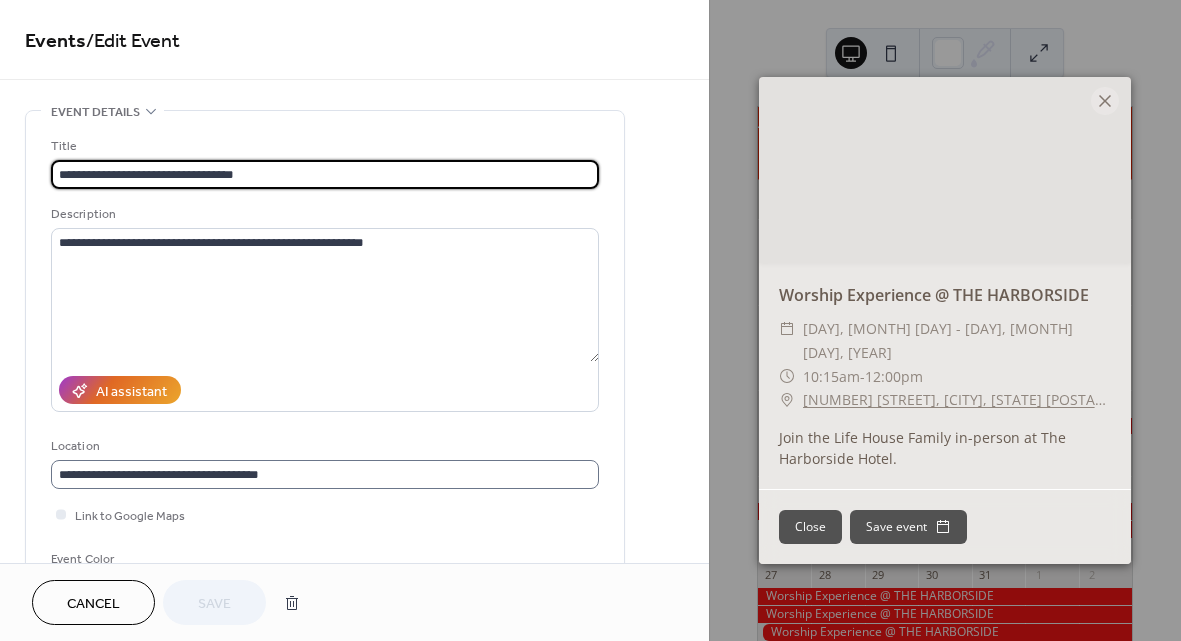scroll, scrollTop: 1, scrollLeft: 0, axis: vertical 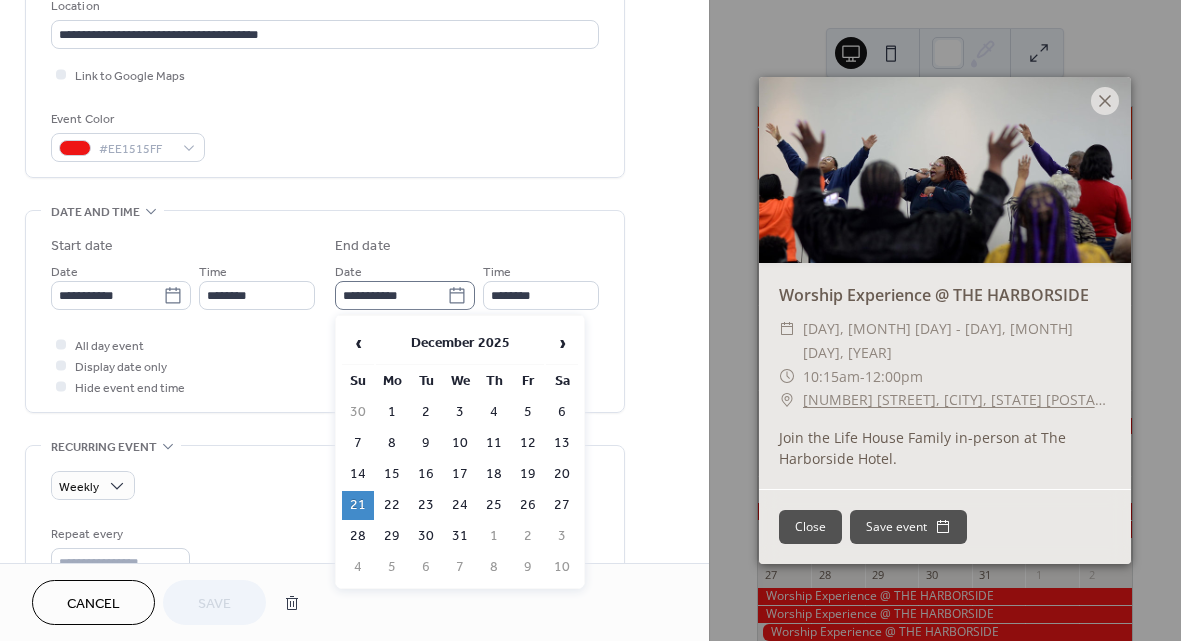 click 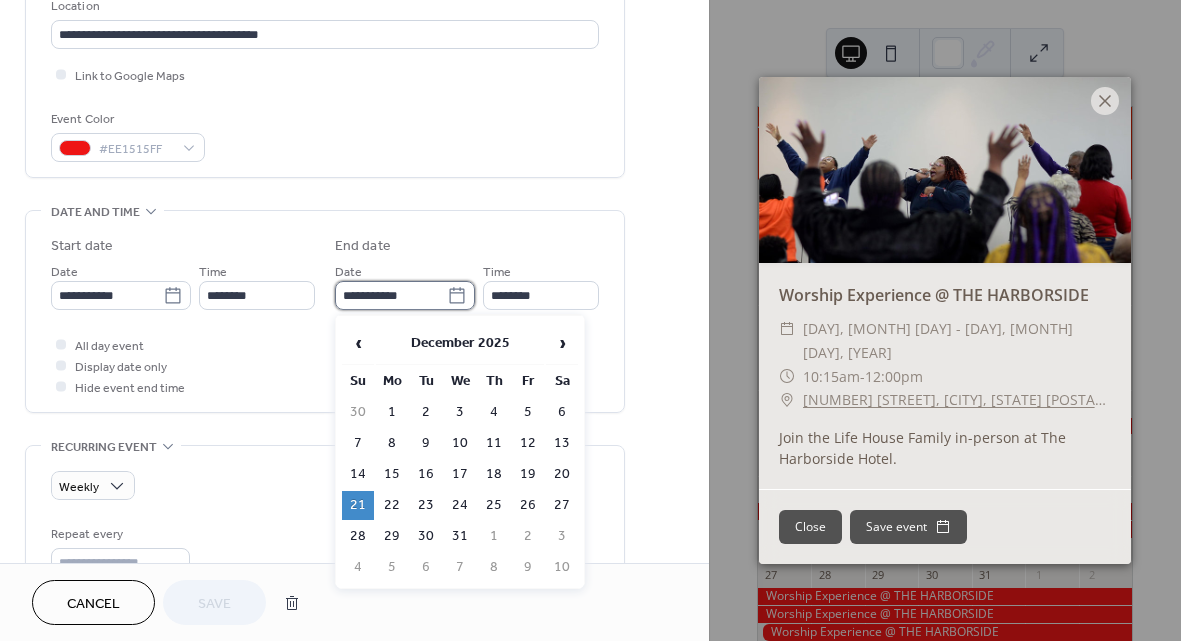 click on "**********" at bounding box center (391, 295) 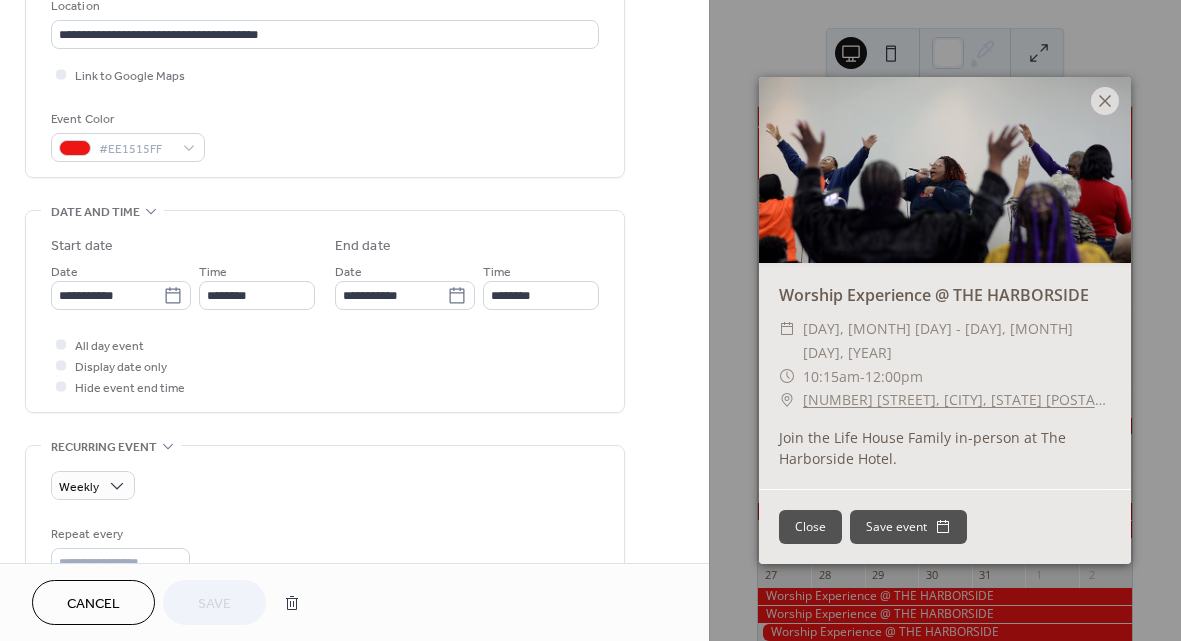 click on "All day event Display date only Hide event end time" at bounding box center (325, 365) 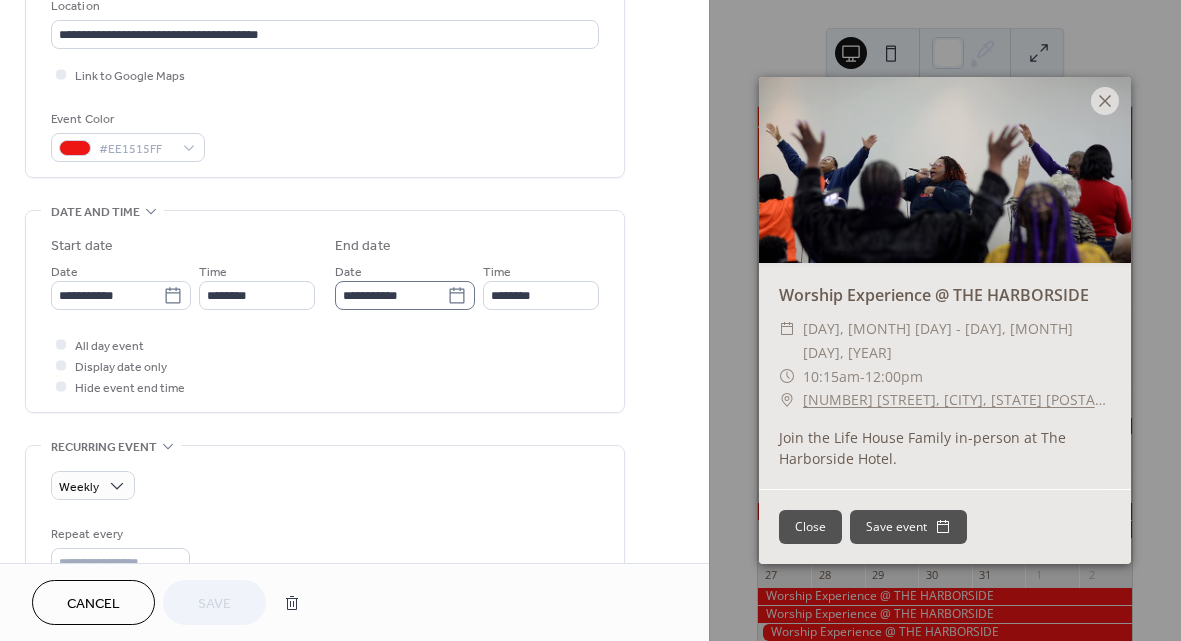 click 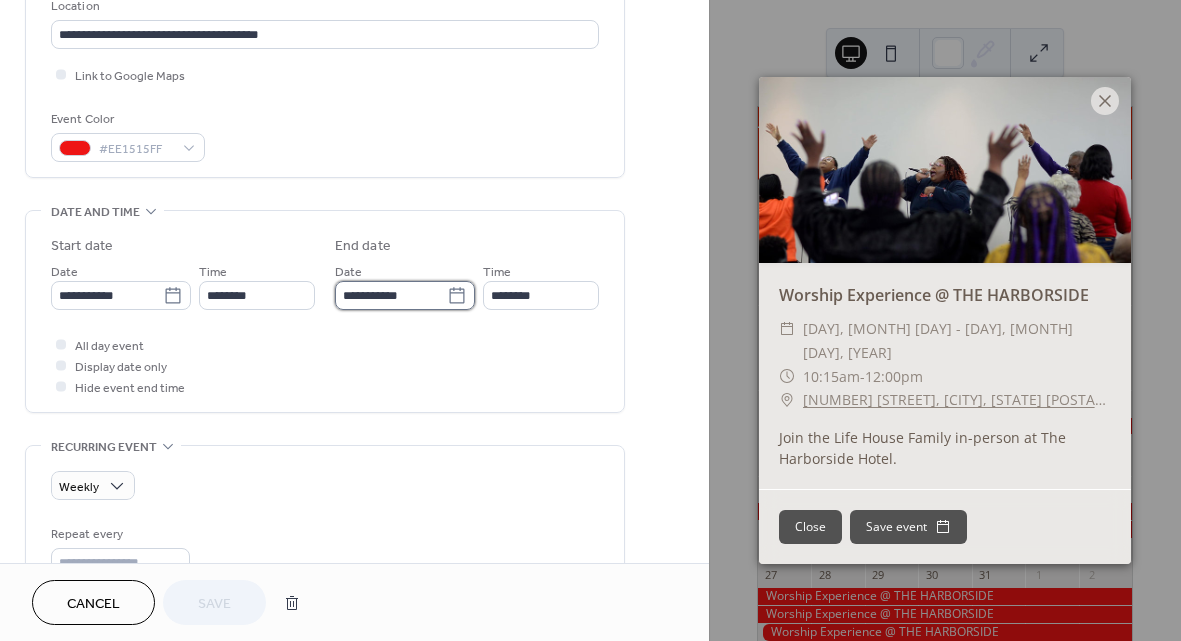 click on "**********" at bounding box center (391, 295) 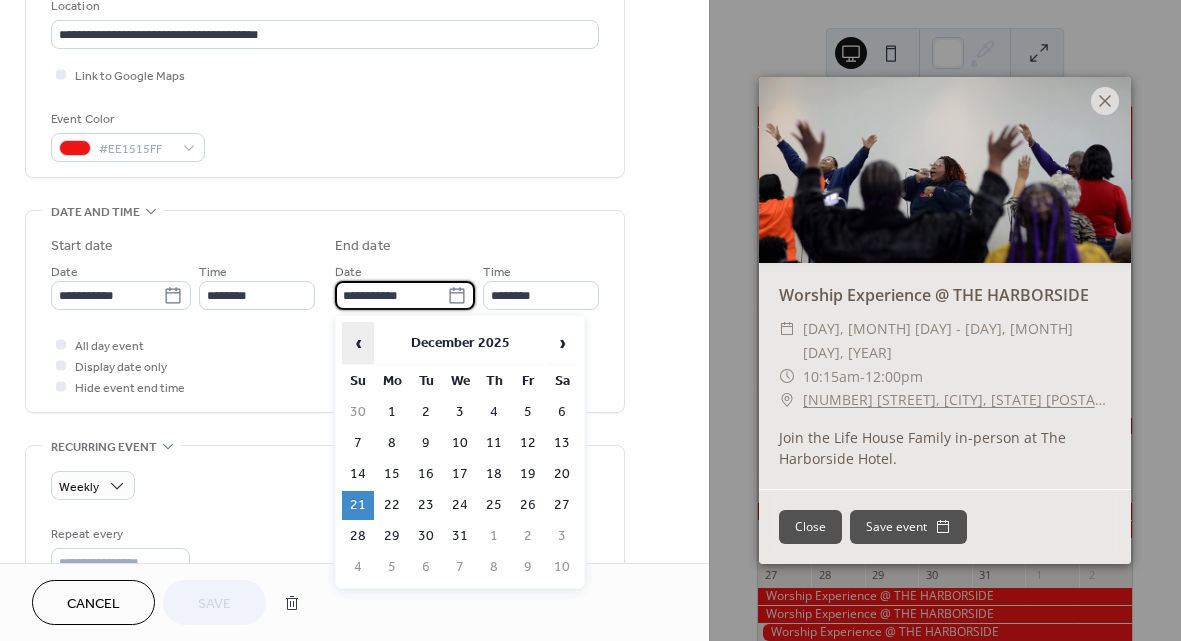 click on "‹" at bounding box center (358, 343) 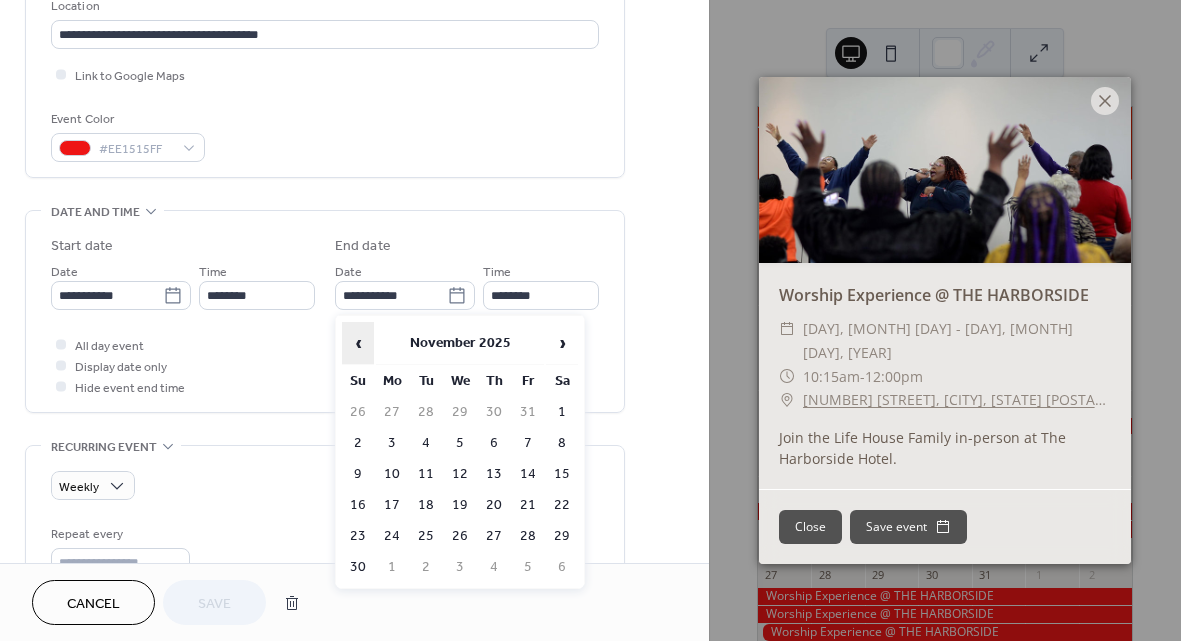 click on "‹" at bounding box center [358, 343] 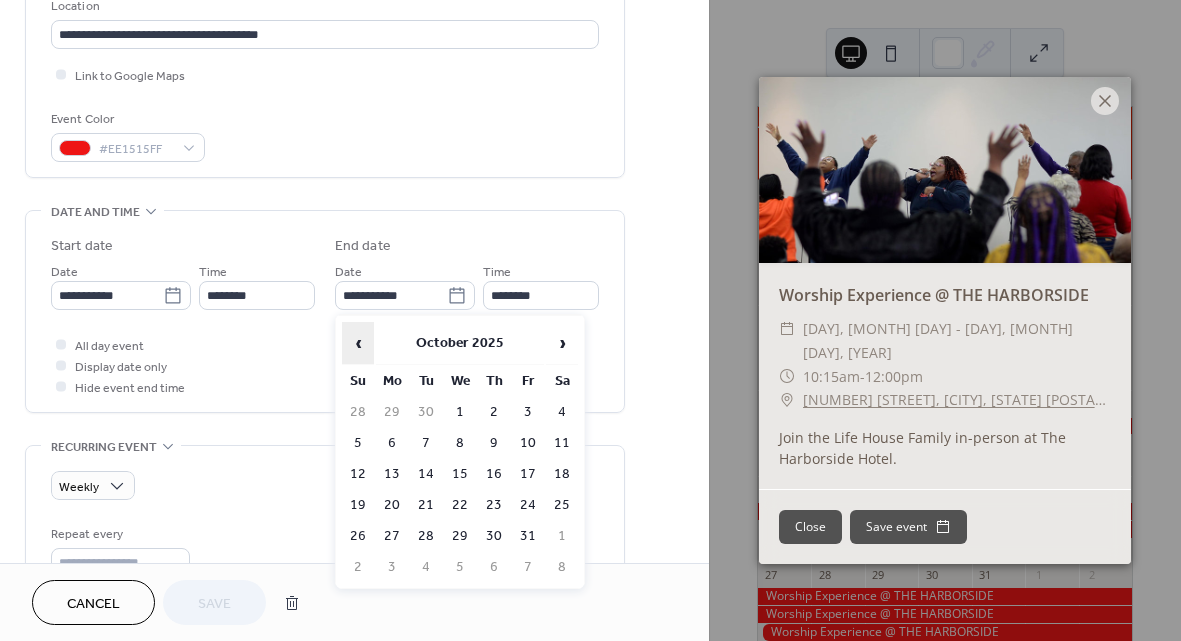click on "‹" at bounding box center [358, 343] 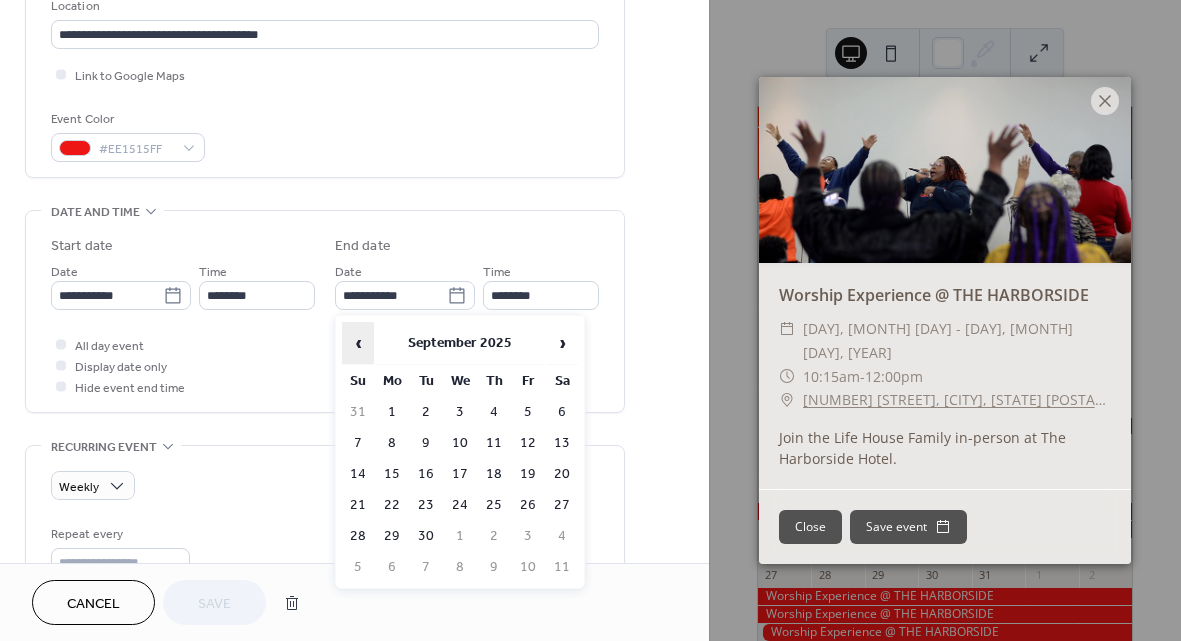 click on "‹" at bounding box center [358, 343] 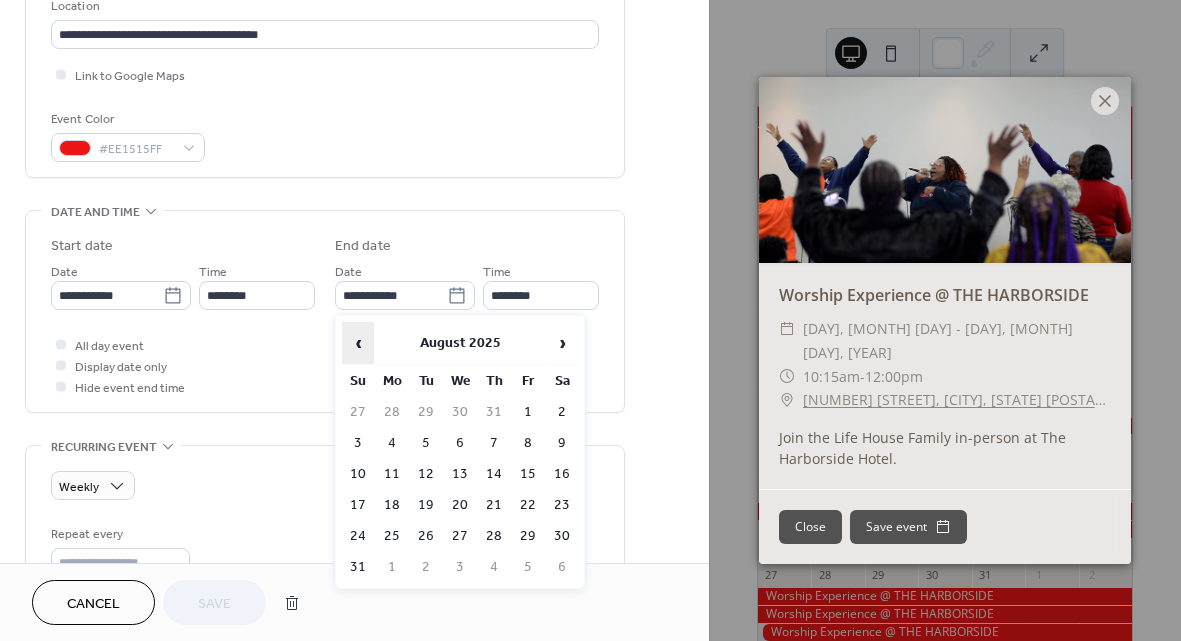 click on "‹" at bounding box center [358, 343] 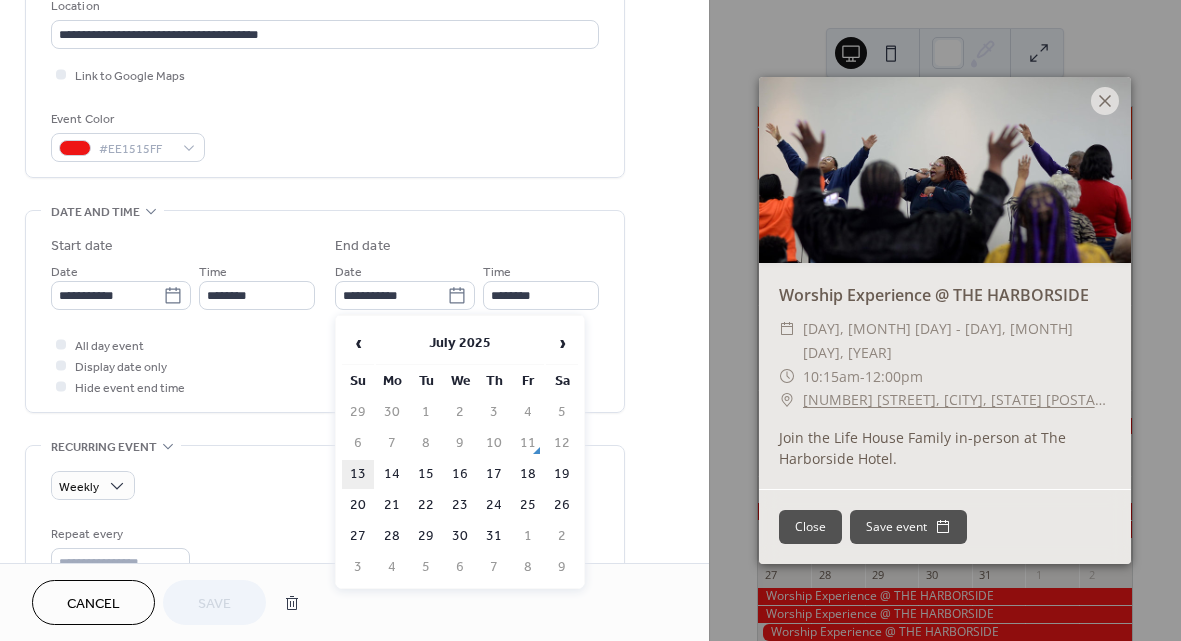 click on "13" at bounding box center [358, 474] 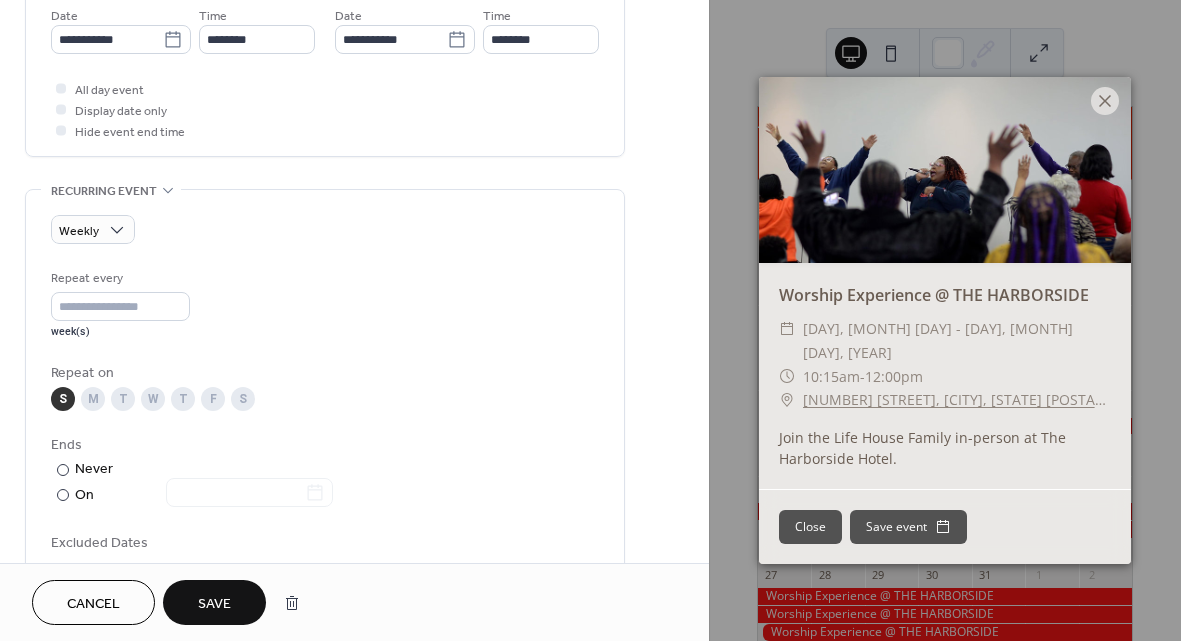 scroll, scrollTop: 710, scrollLeft: 0, axis: vertical 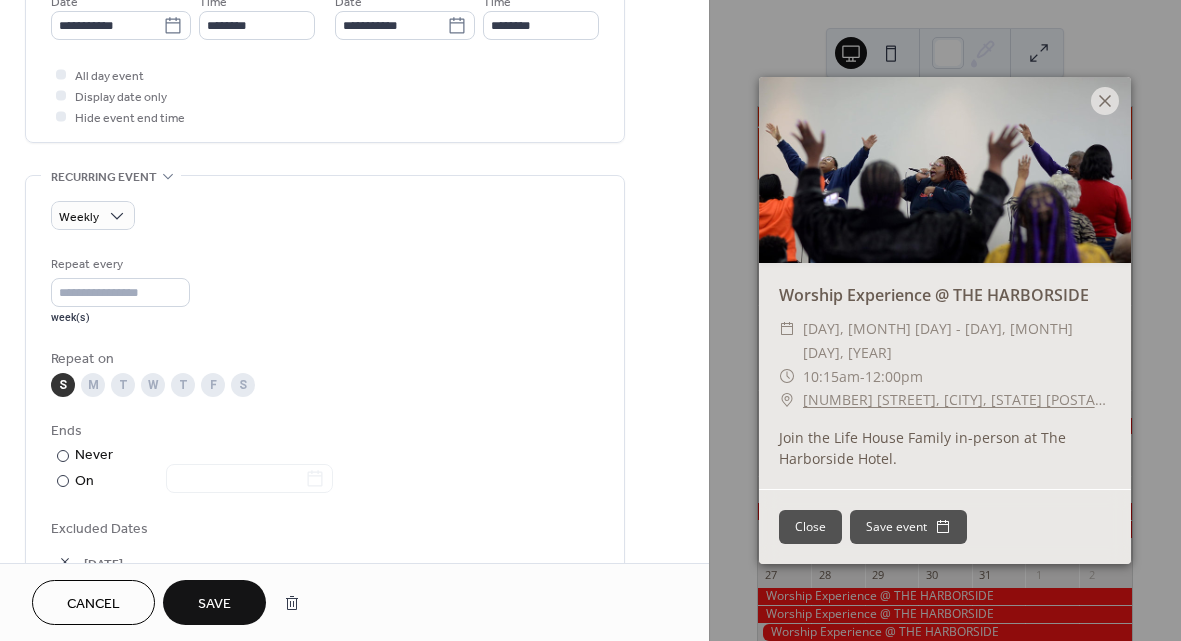 click on "Save" at bounding box center [214, 604] 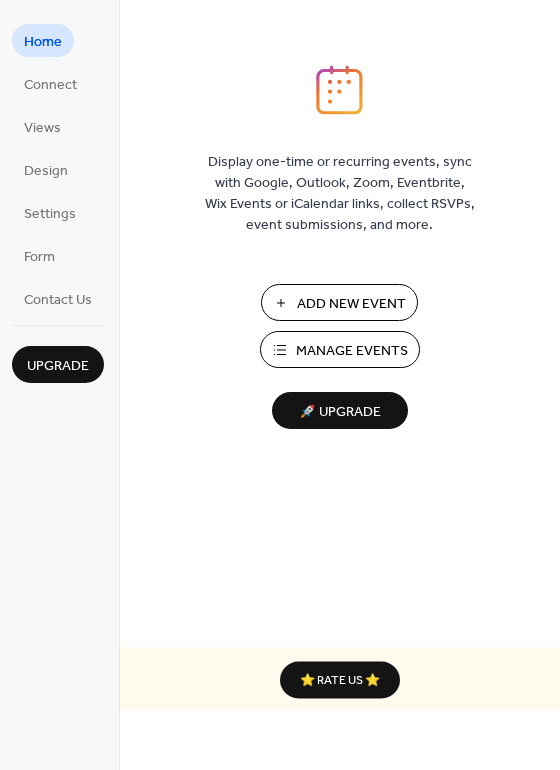 scroll, scrollTop: 0, scrollLeft: 0, axis: both 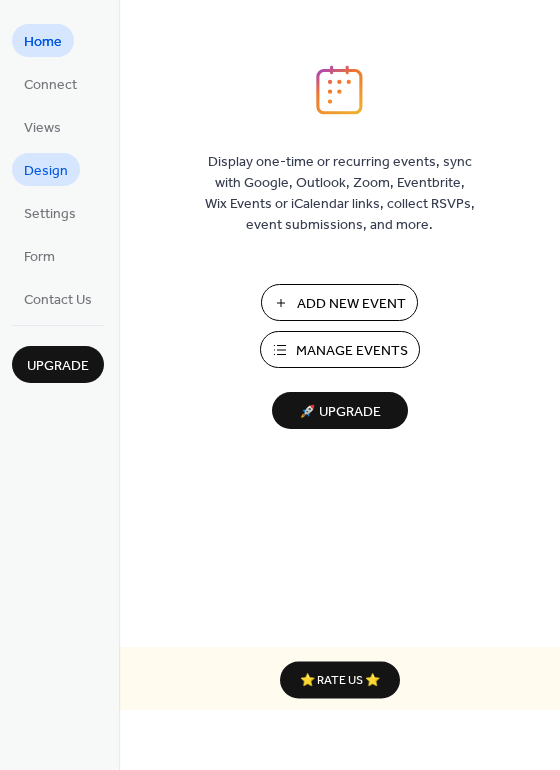 click on "Design" at bounding box center (46, 171) 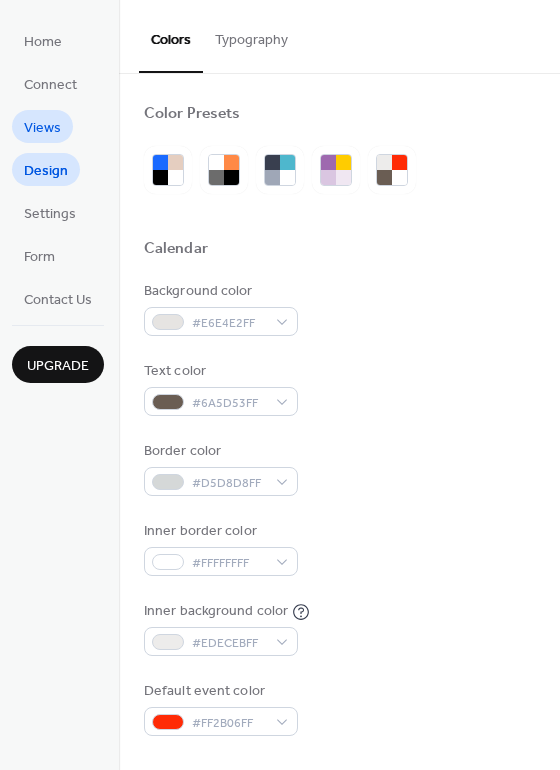 click on "Views" at bounding box center [42, 128] 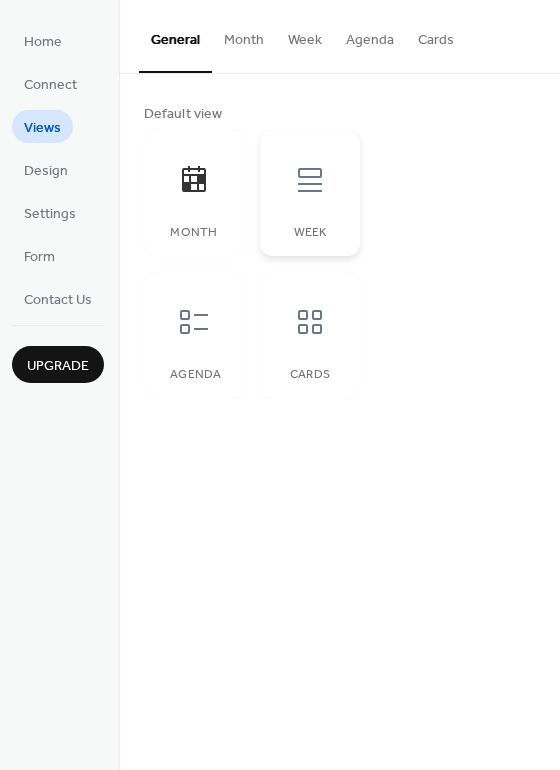 click 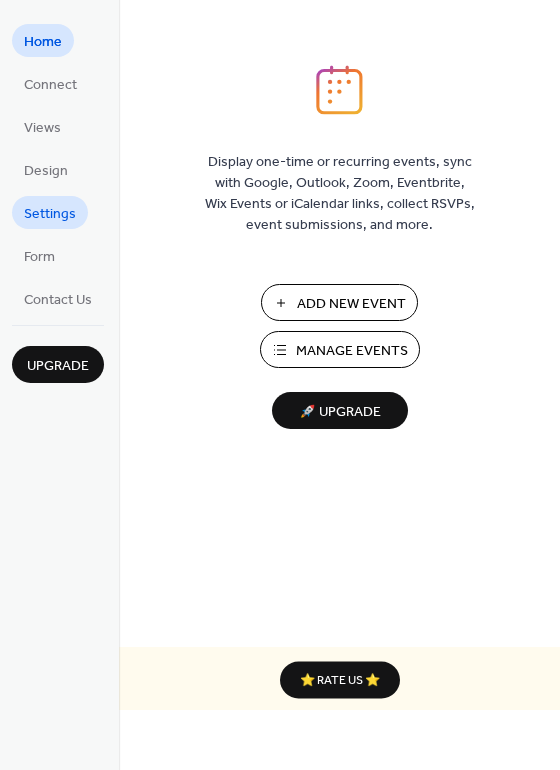 scroll, scrollTop: 0, scrollLeft: 0, axis: both 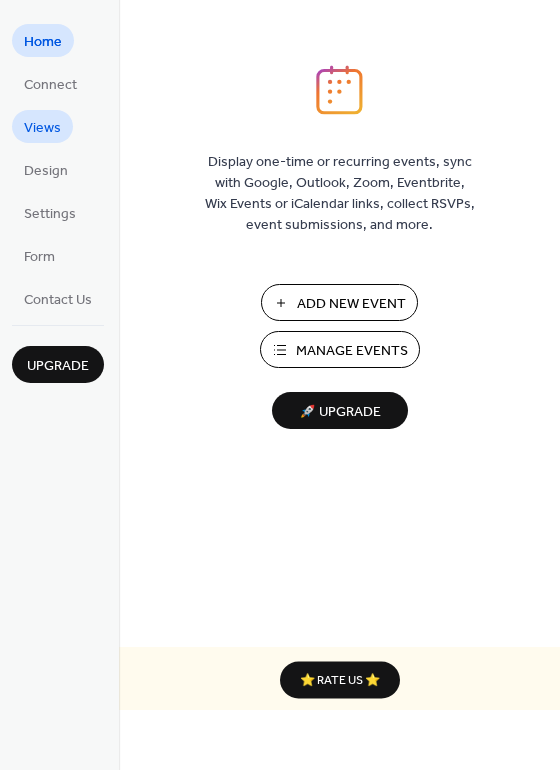 click on "Views" at bounding box center (42, 128) 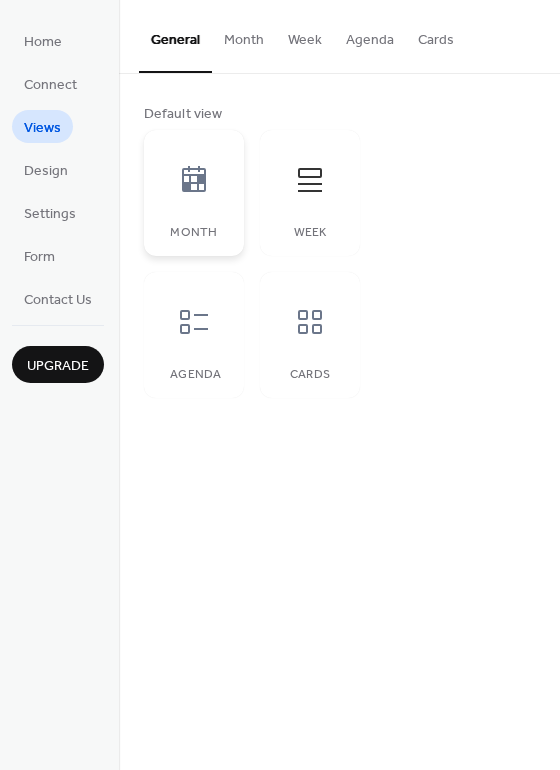 click 